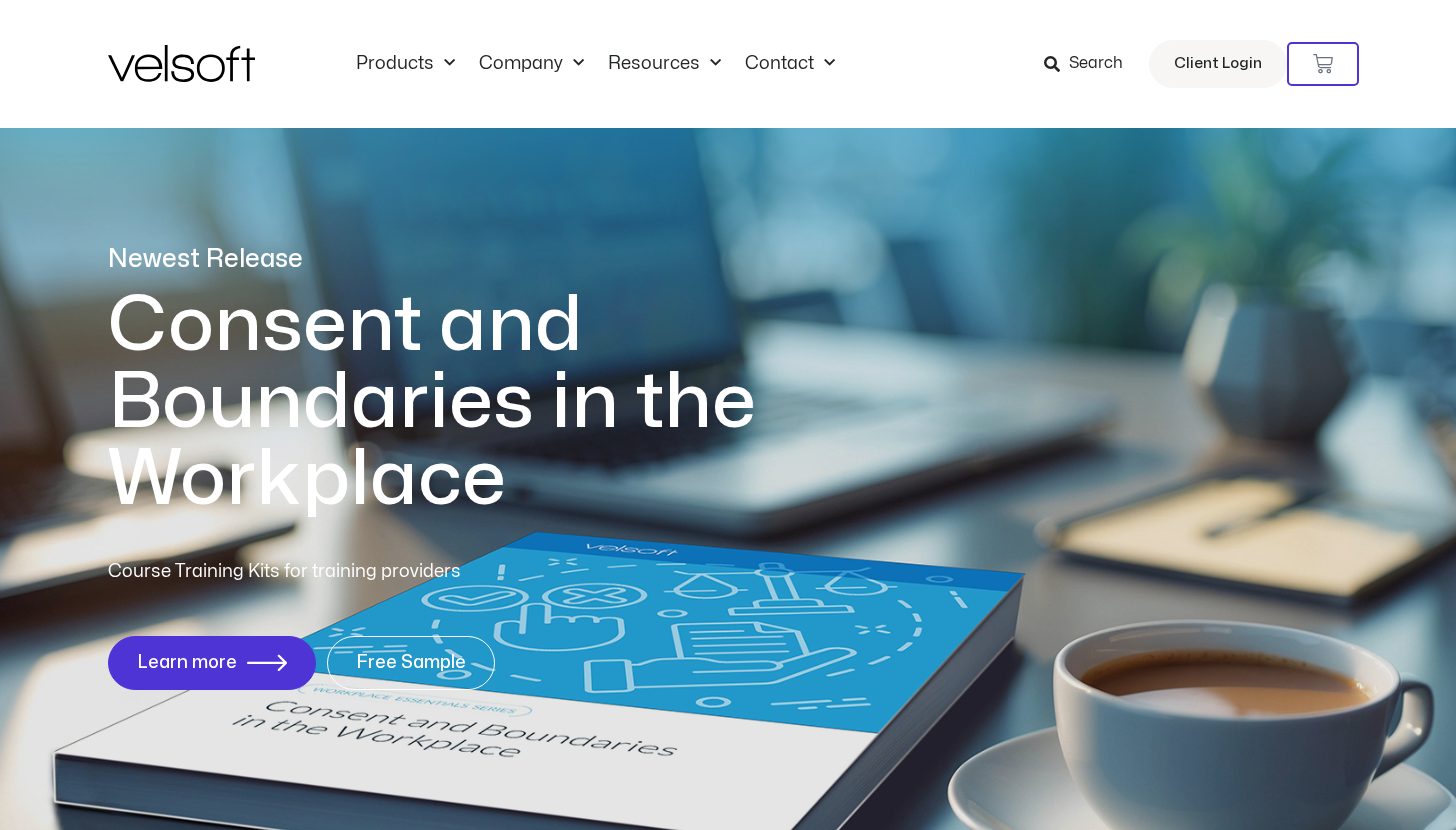 scroll, scrollTop: 0, scrollLeft: 0, axis: both 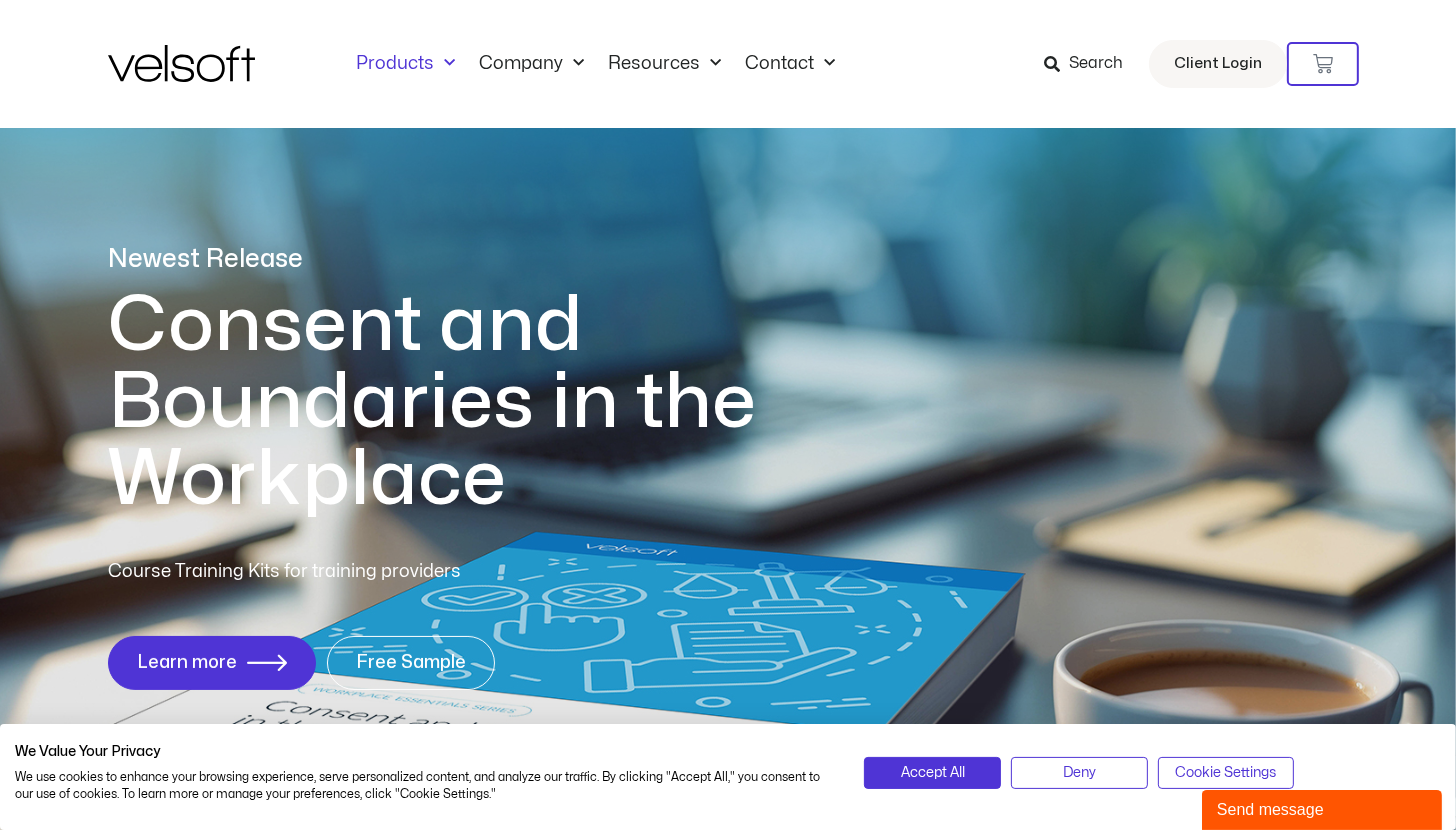 click on "Products" 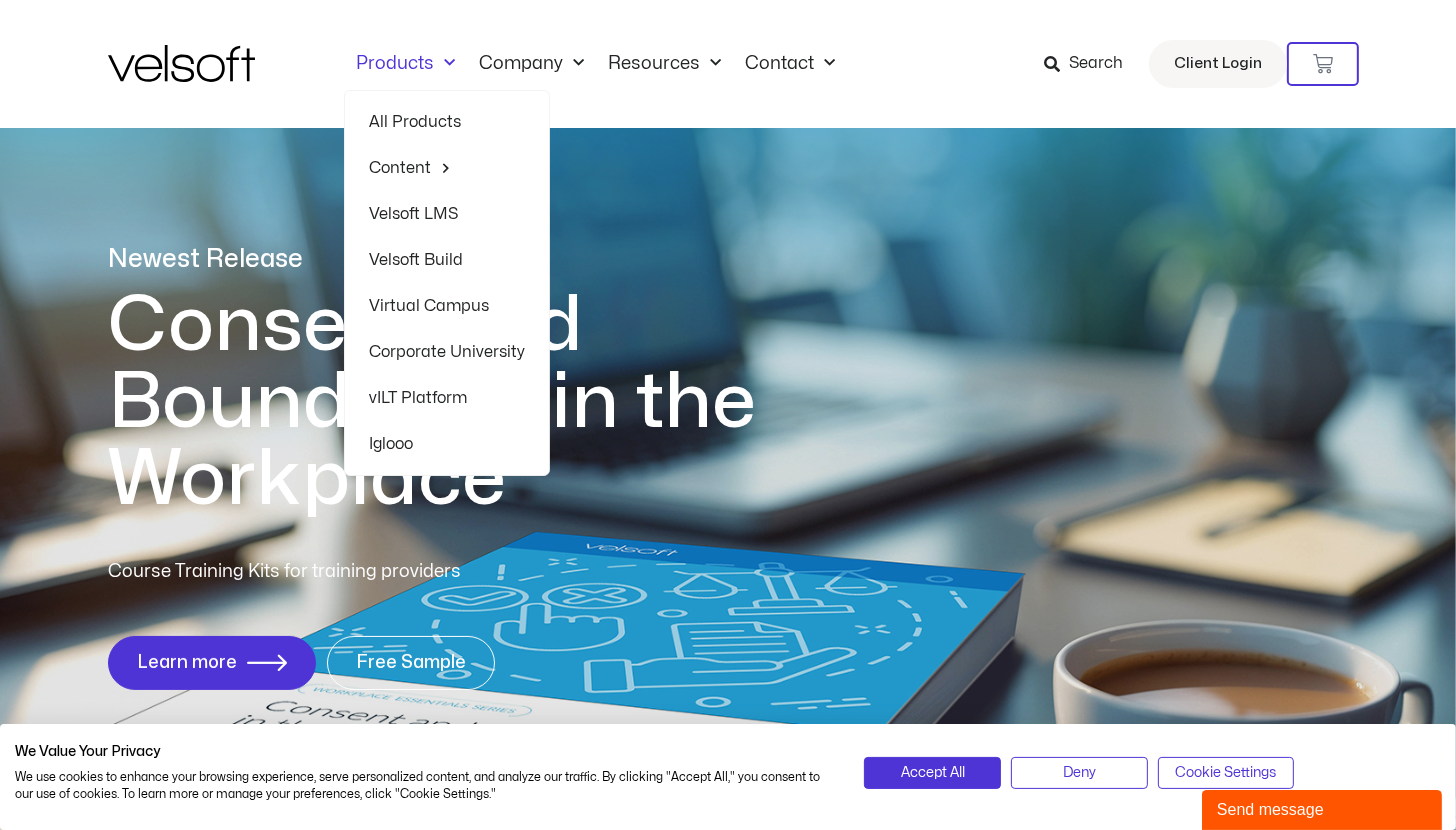 click on "Content" 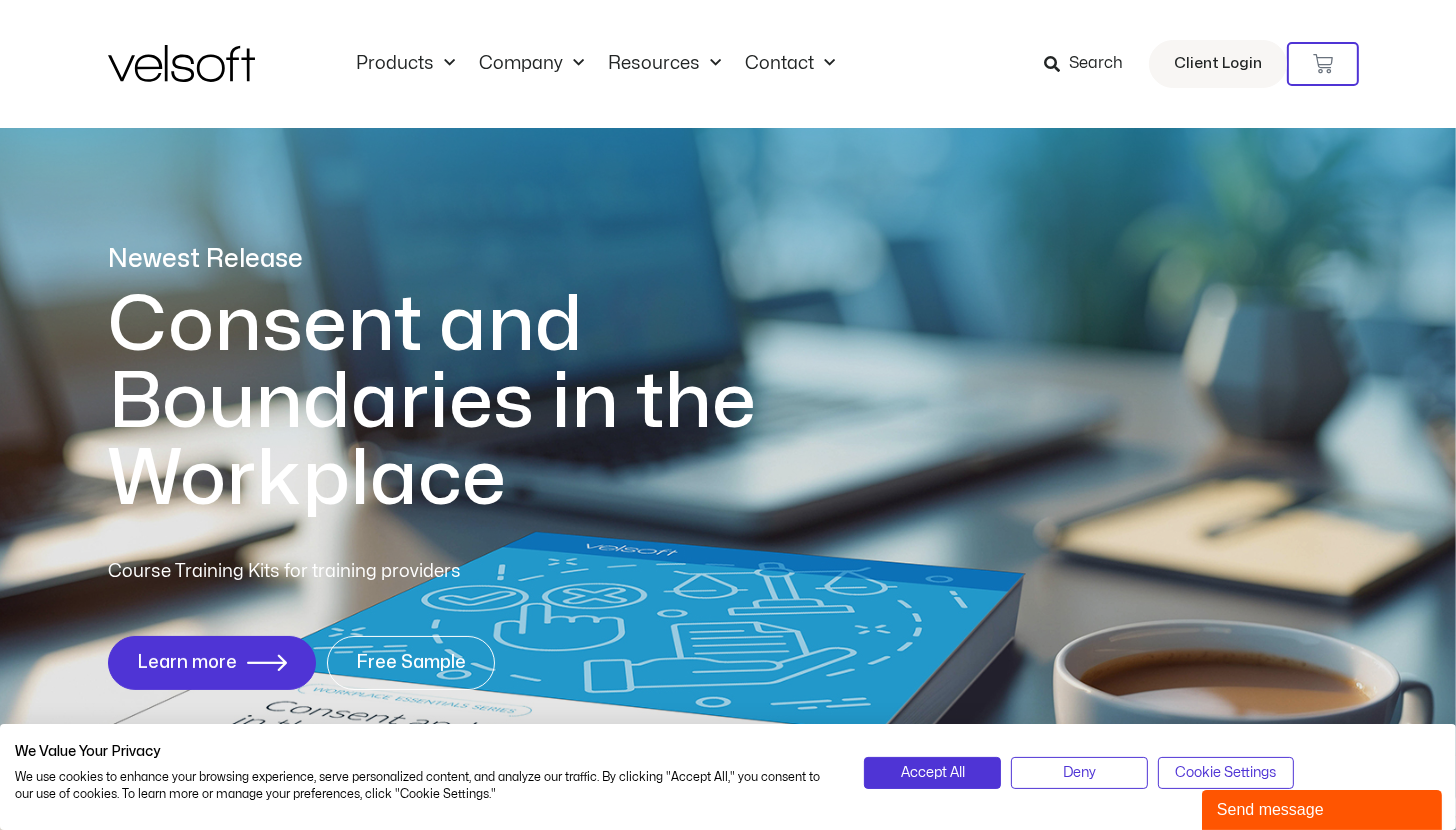 click at bounding box center [728, 177] 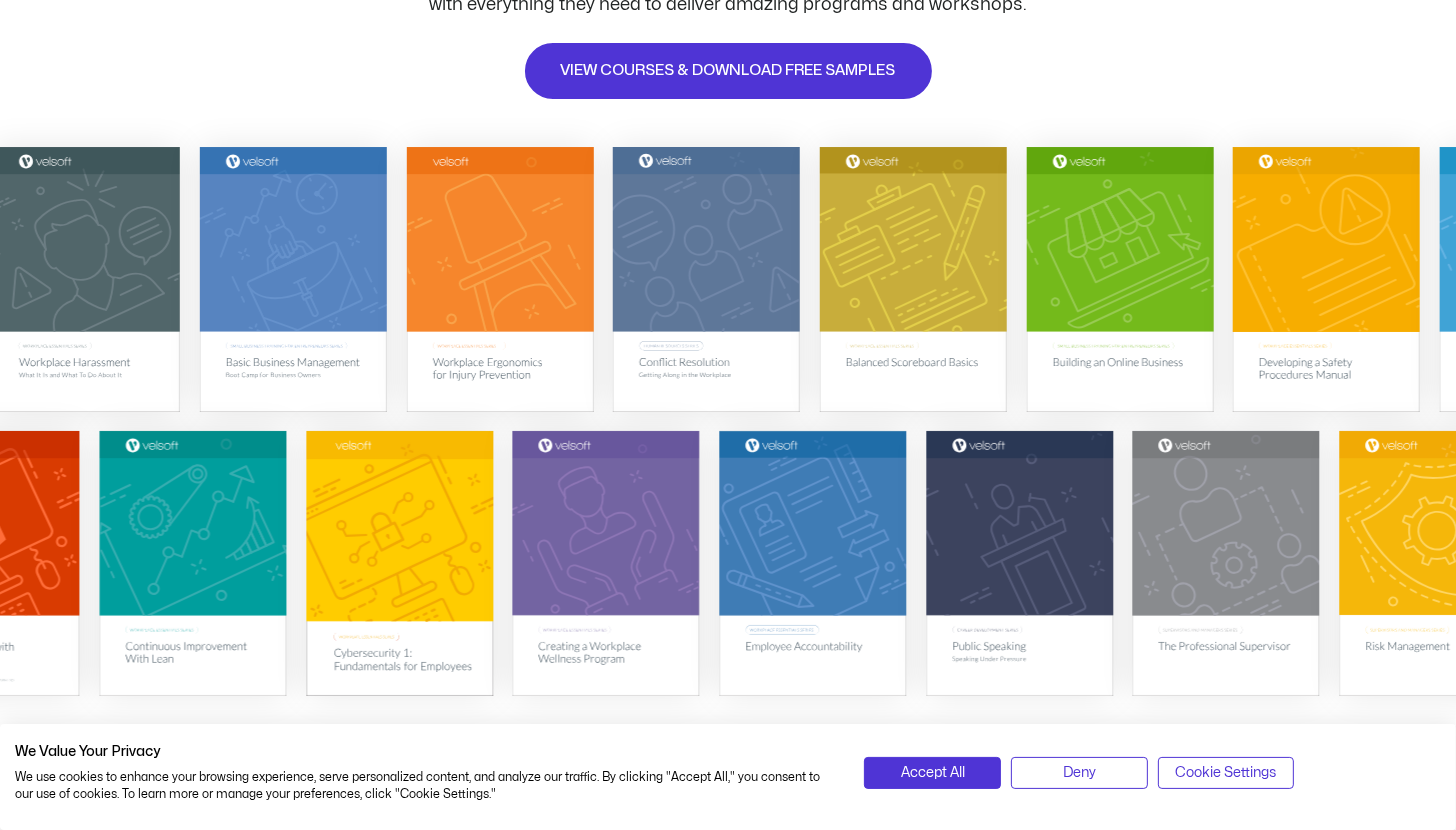 scroll, scrollTop: 13, scrollLeft: 0, axis: vertical 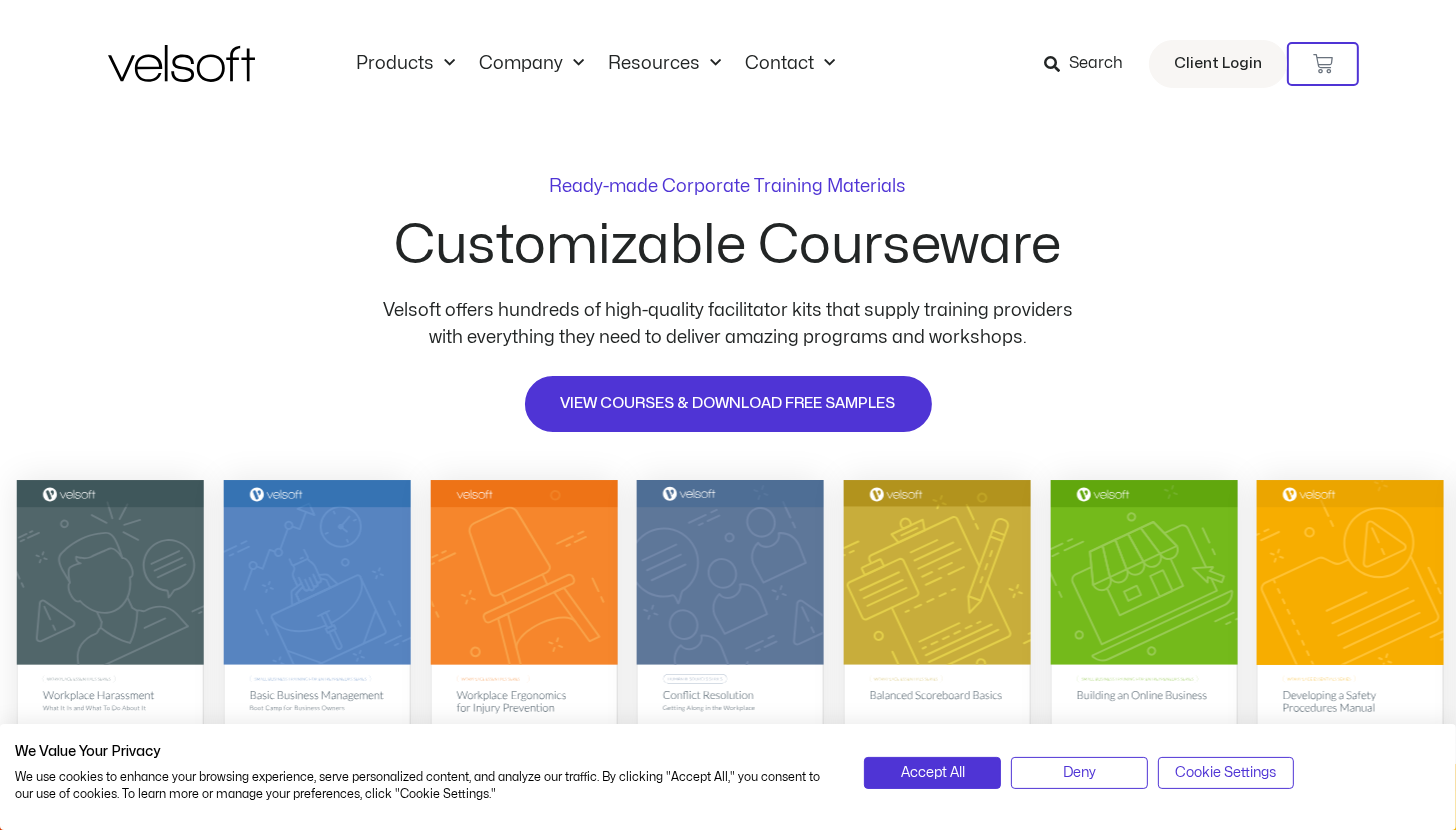 click at bounding box center [181, 63] 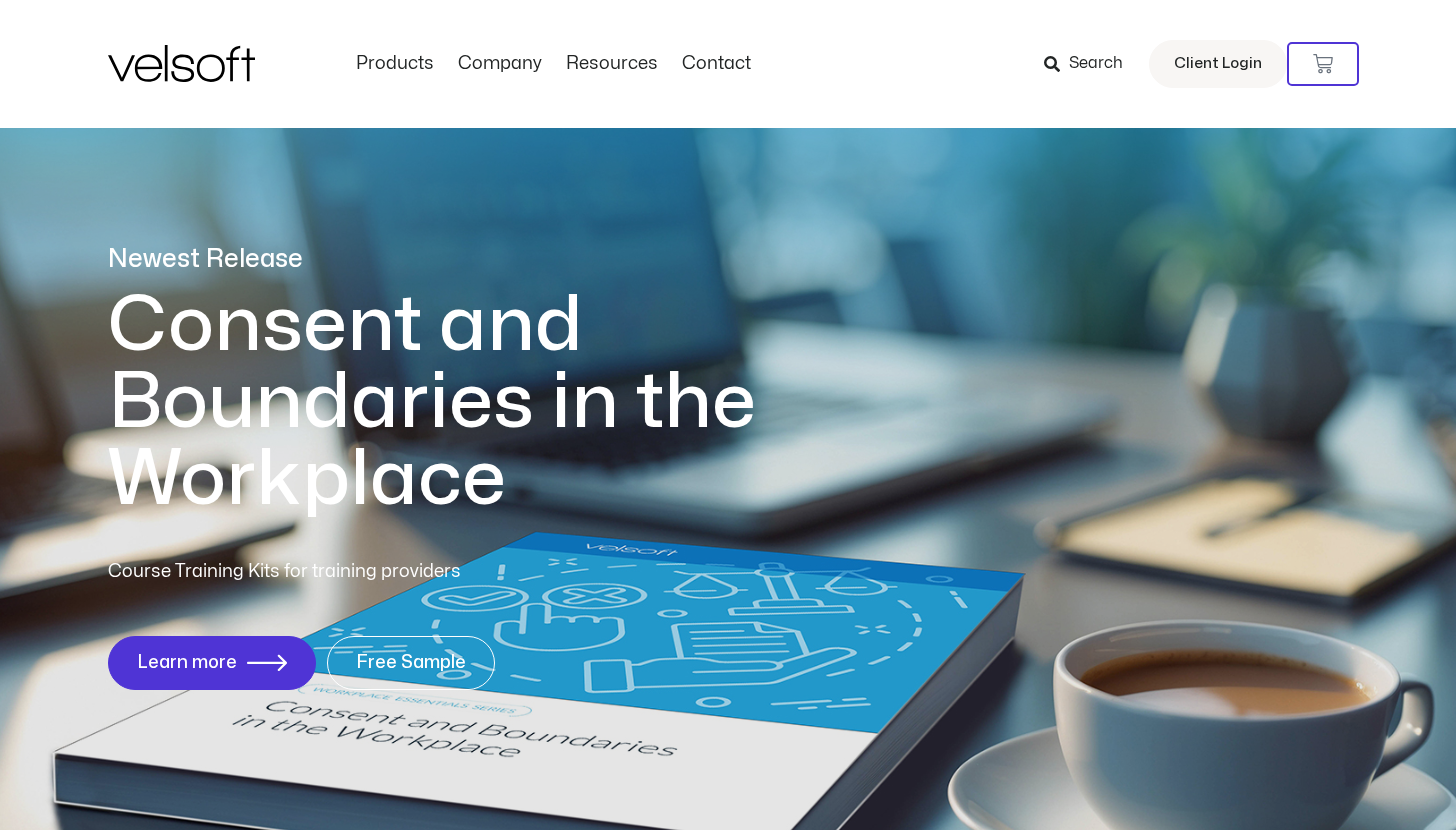 scroll, scrollTop: 0, scrollLeft: 0, axis: both 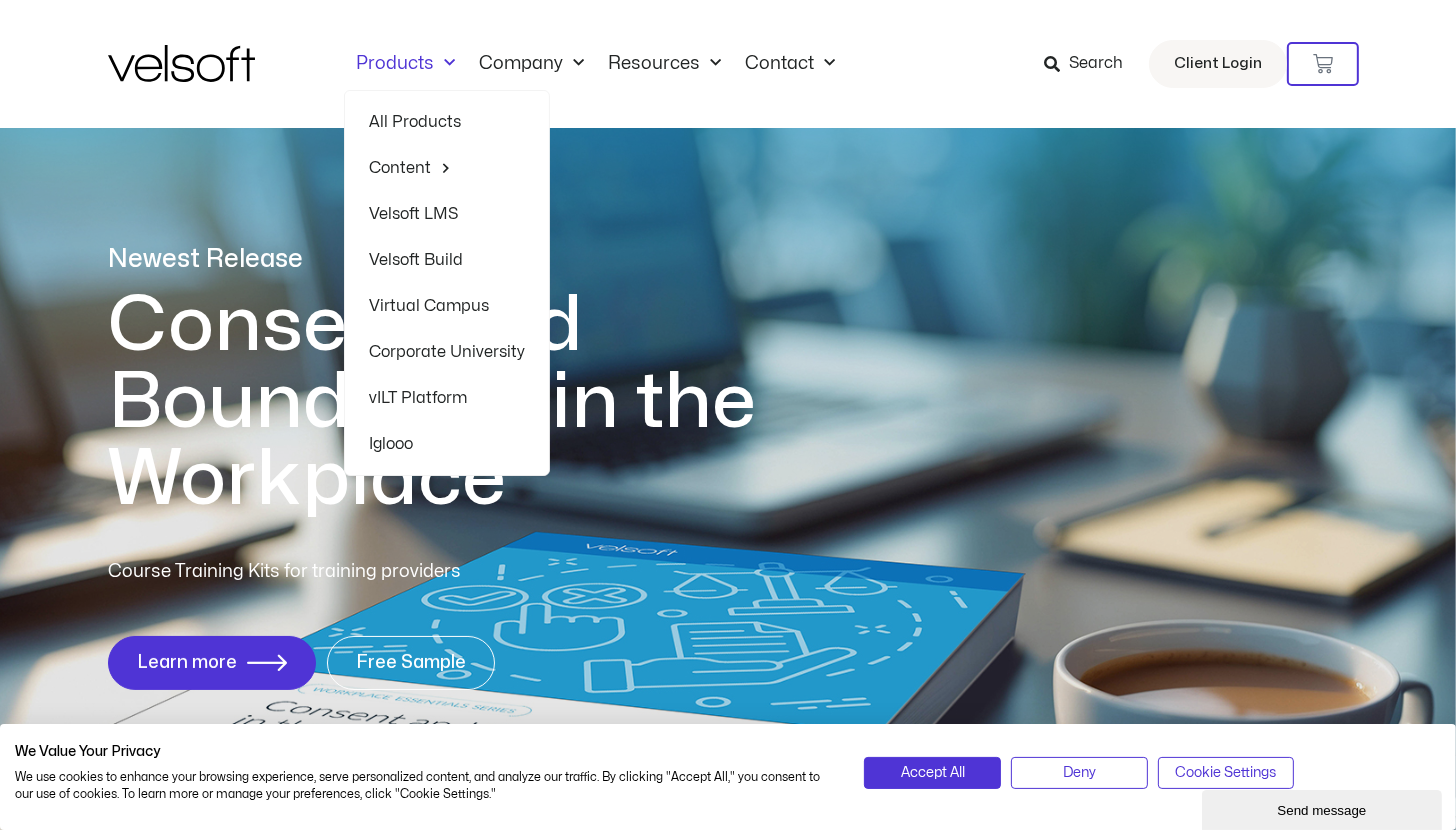 click on "Velsoft LMS" 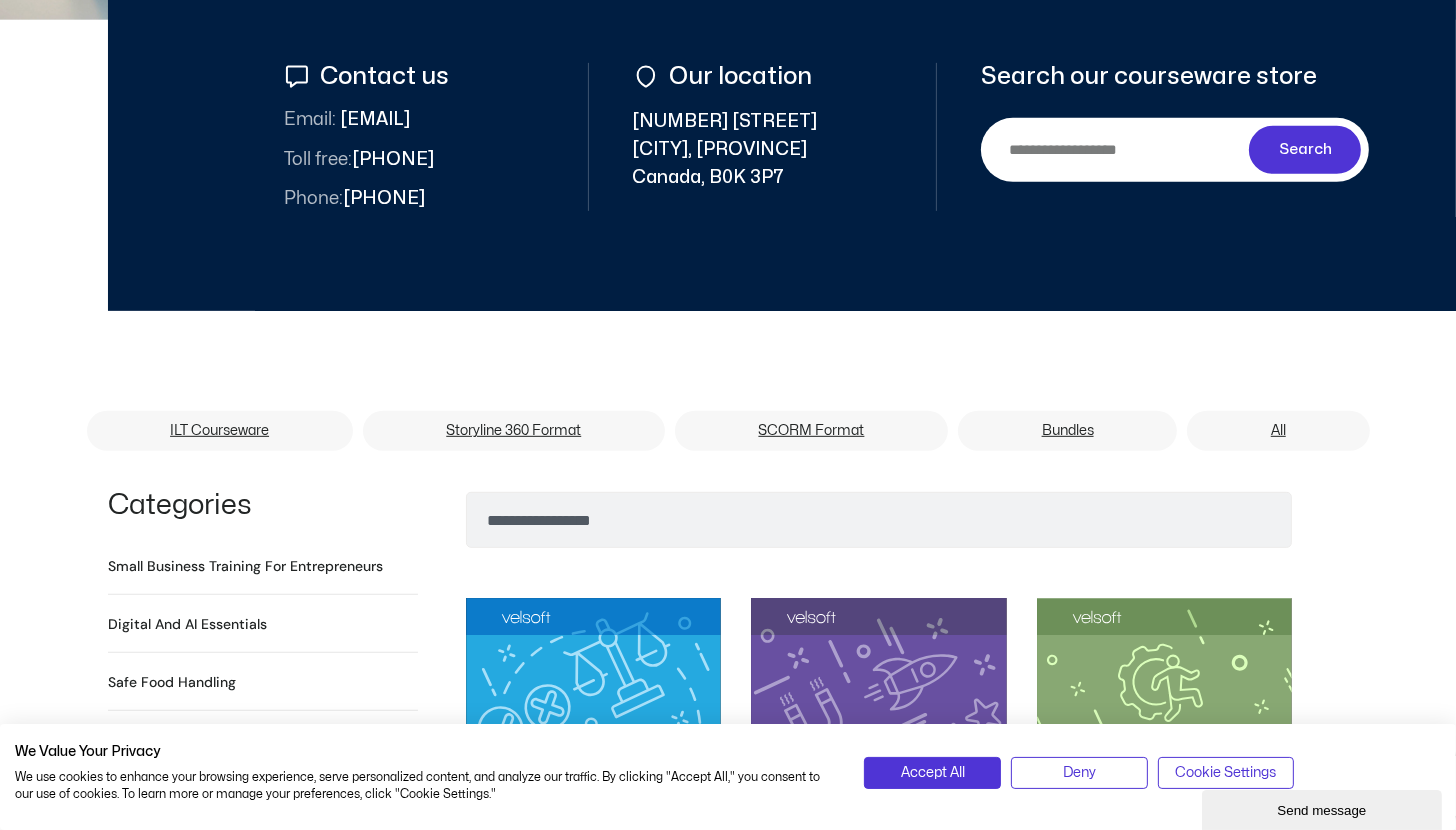 scroll, scrollTop: 1000, scrollLeft: 0, axis: vertical 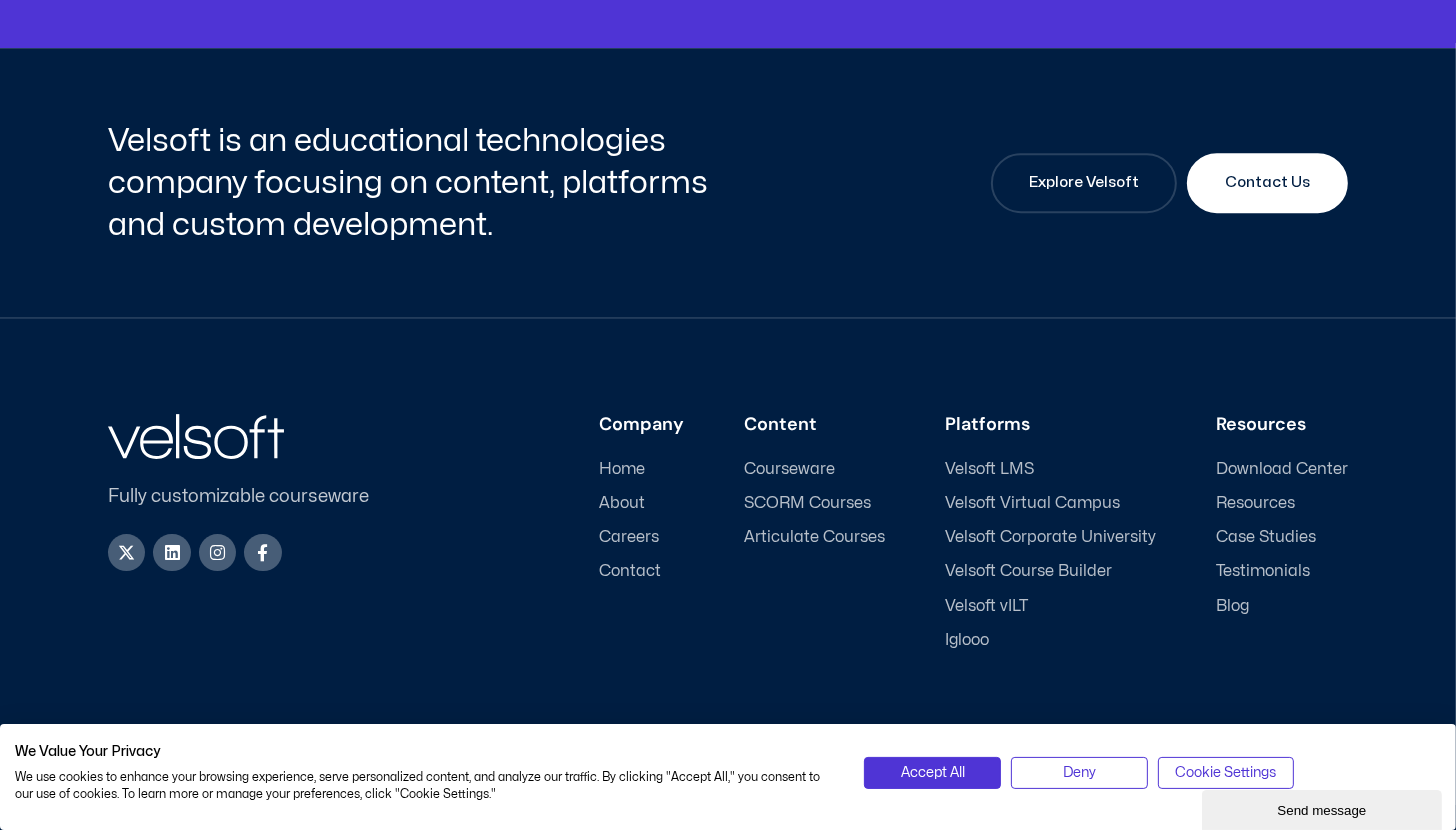click on "About" at bounding box center (622, 503) 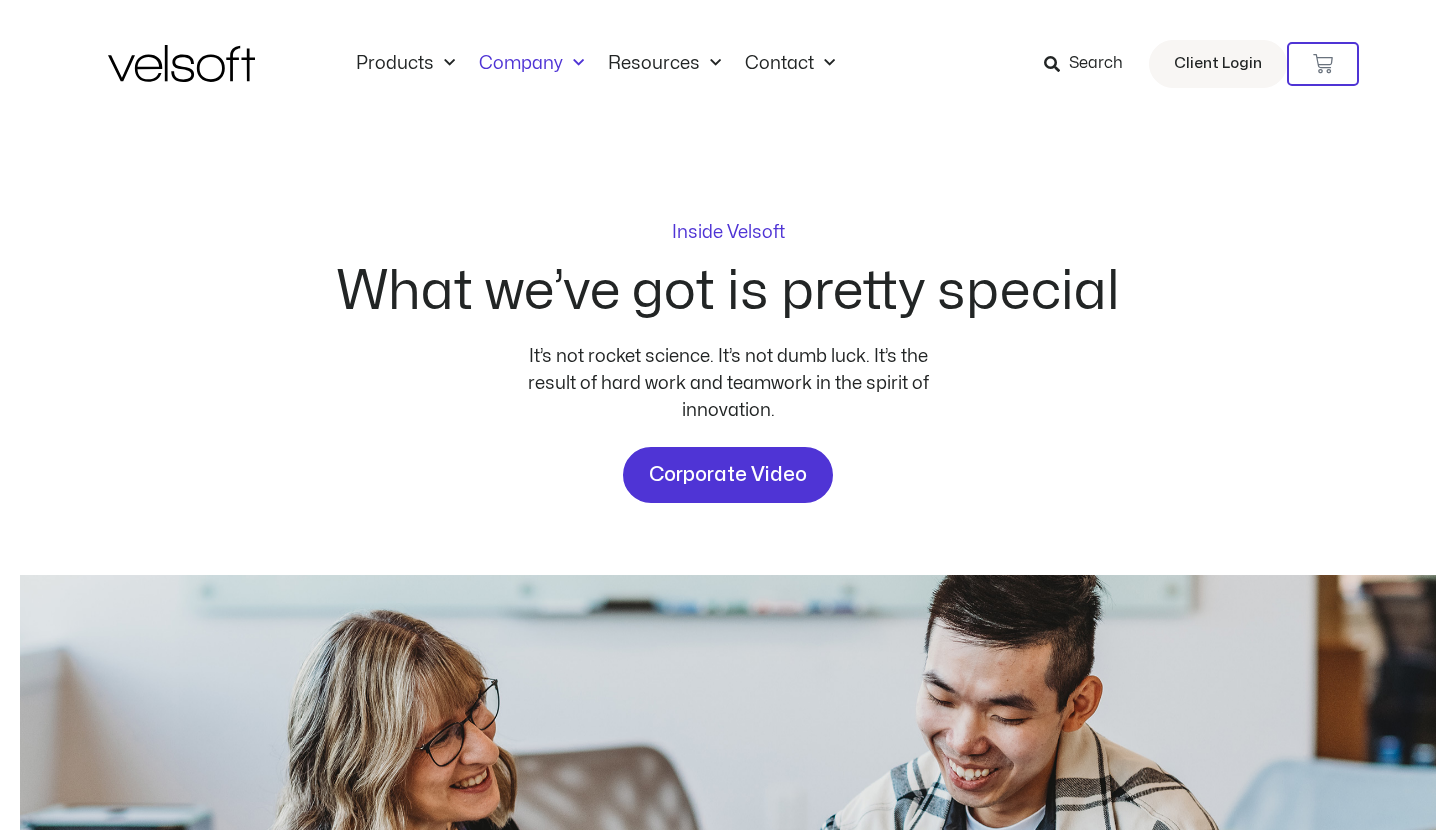scroll, scrollTop: 0, scrollLeft: 0, axis: both 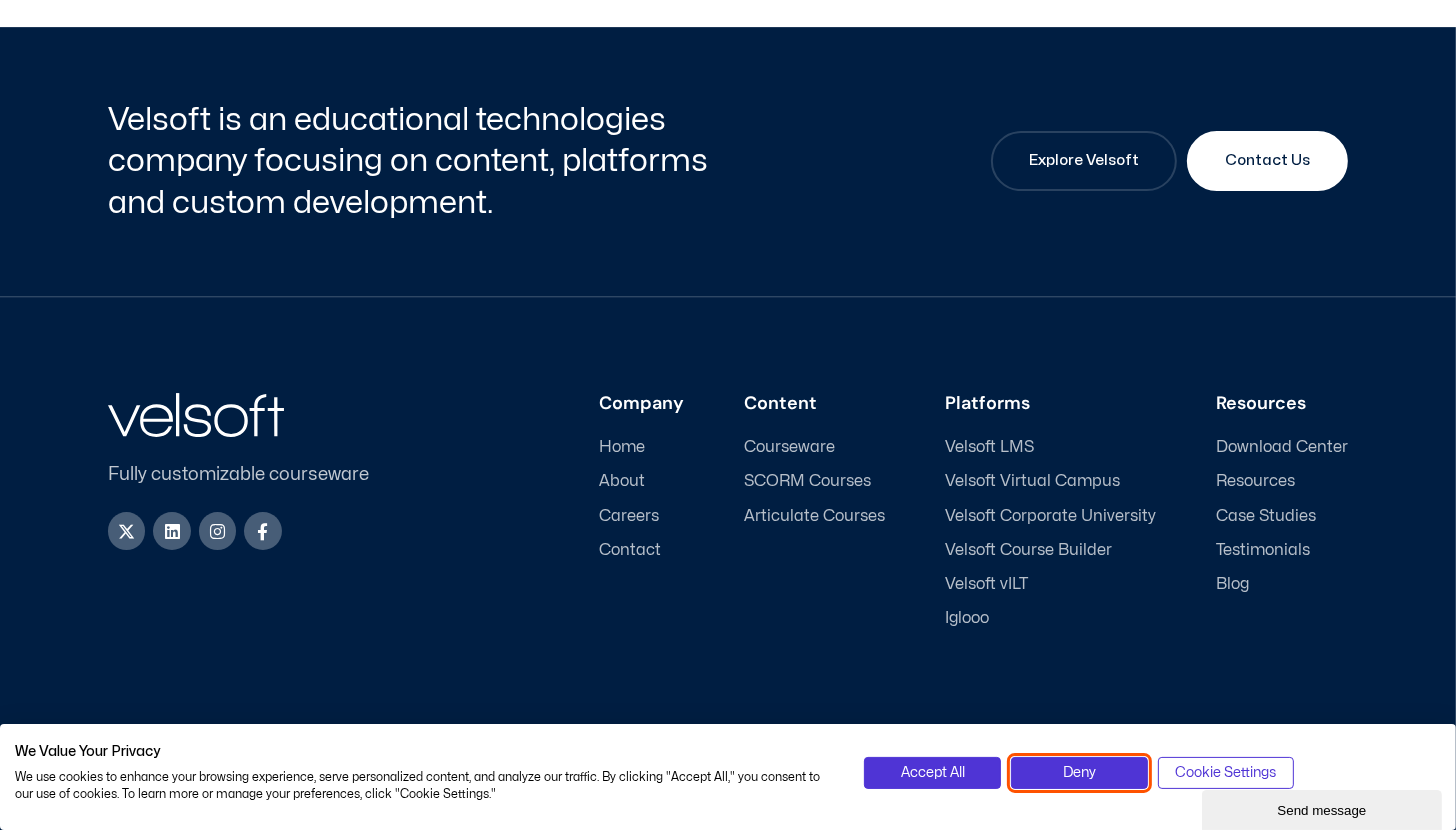 click on "Deny" at bounding box center (1079, 773) 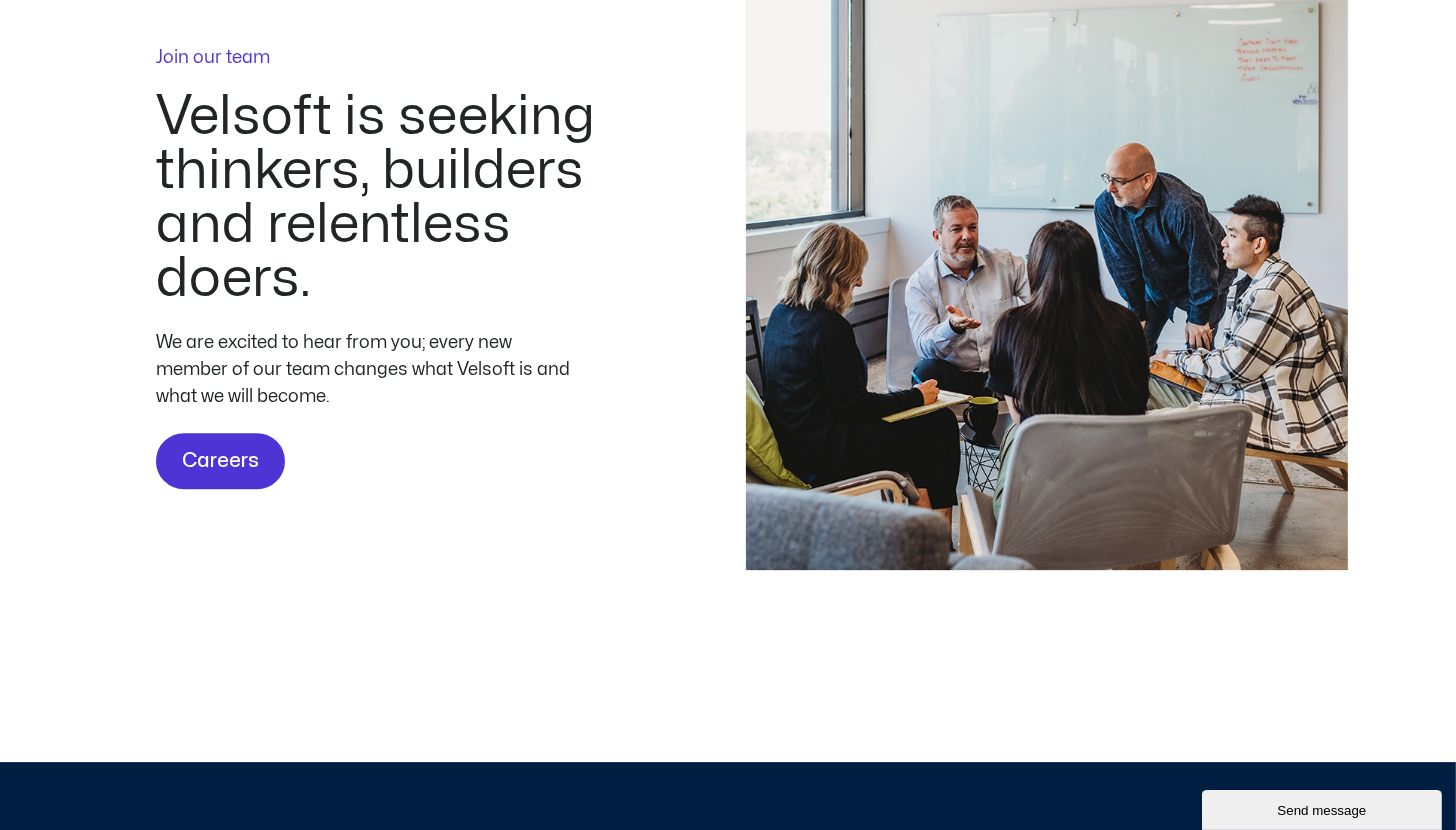 scroll, scrollTop: 5897, scrollLeft: 0, axis: vertical 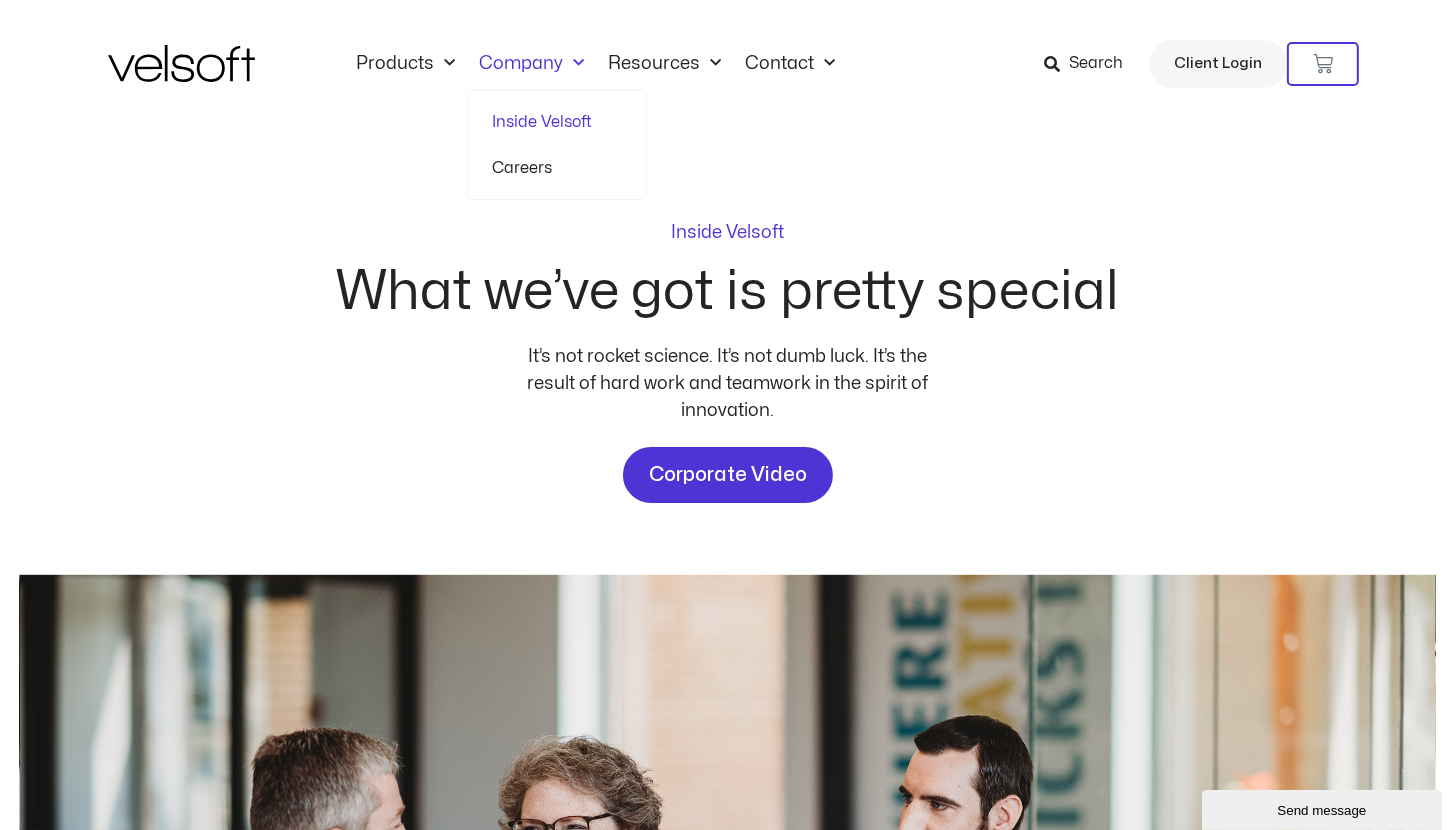 click on "What we’ve got is pretty special" at bounding box center [728, 304] 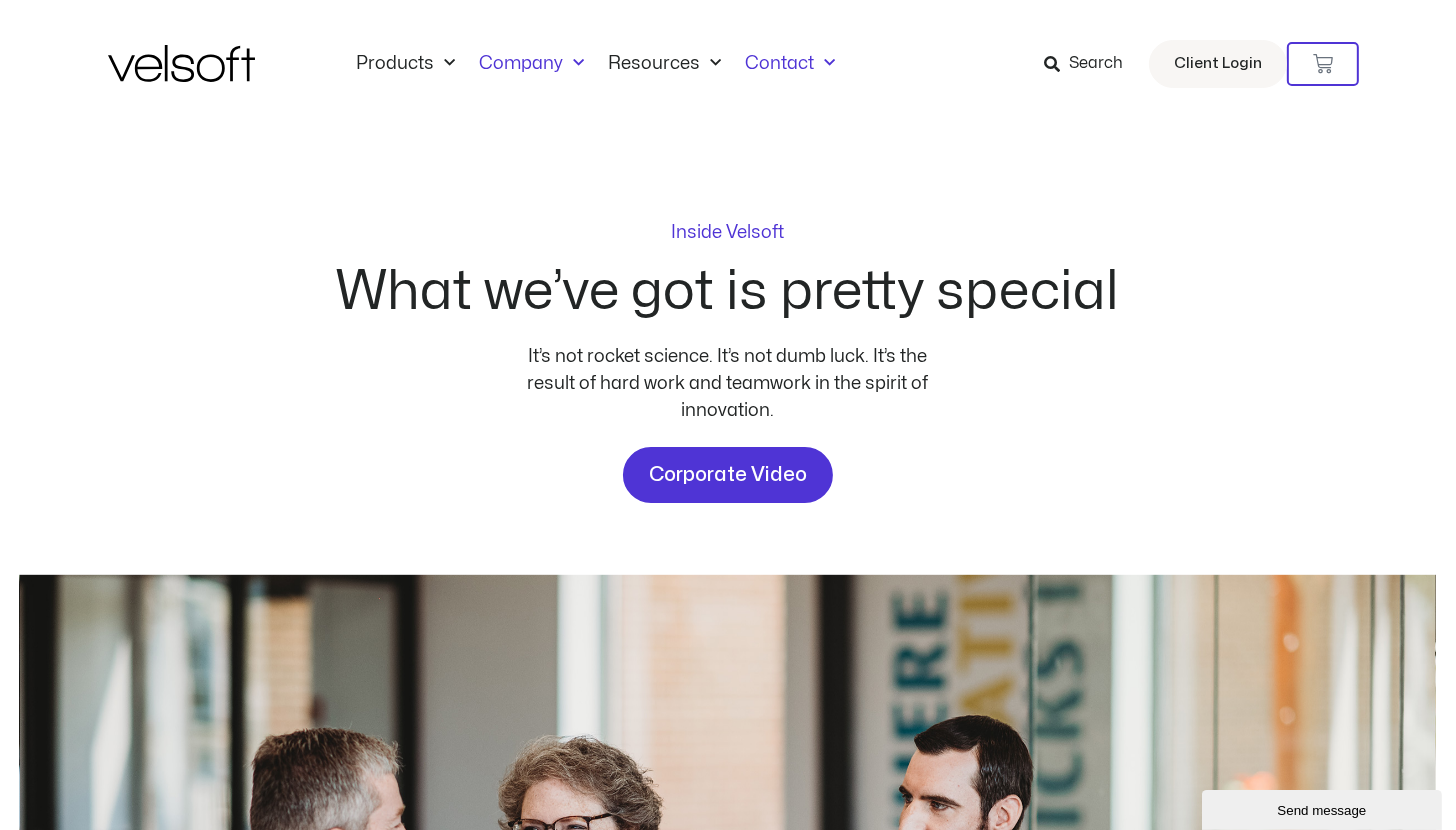 click on "Contact" 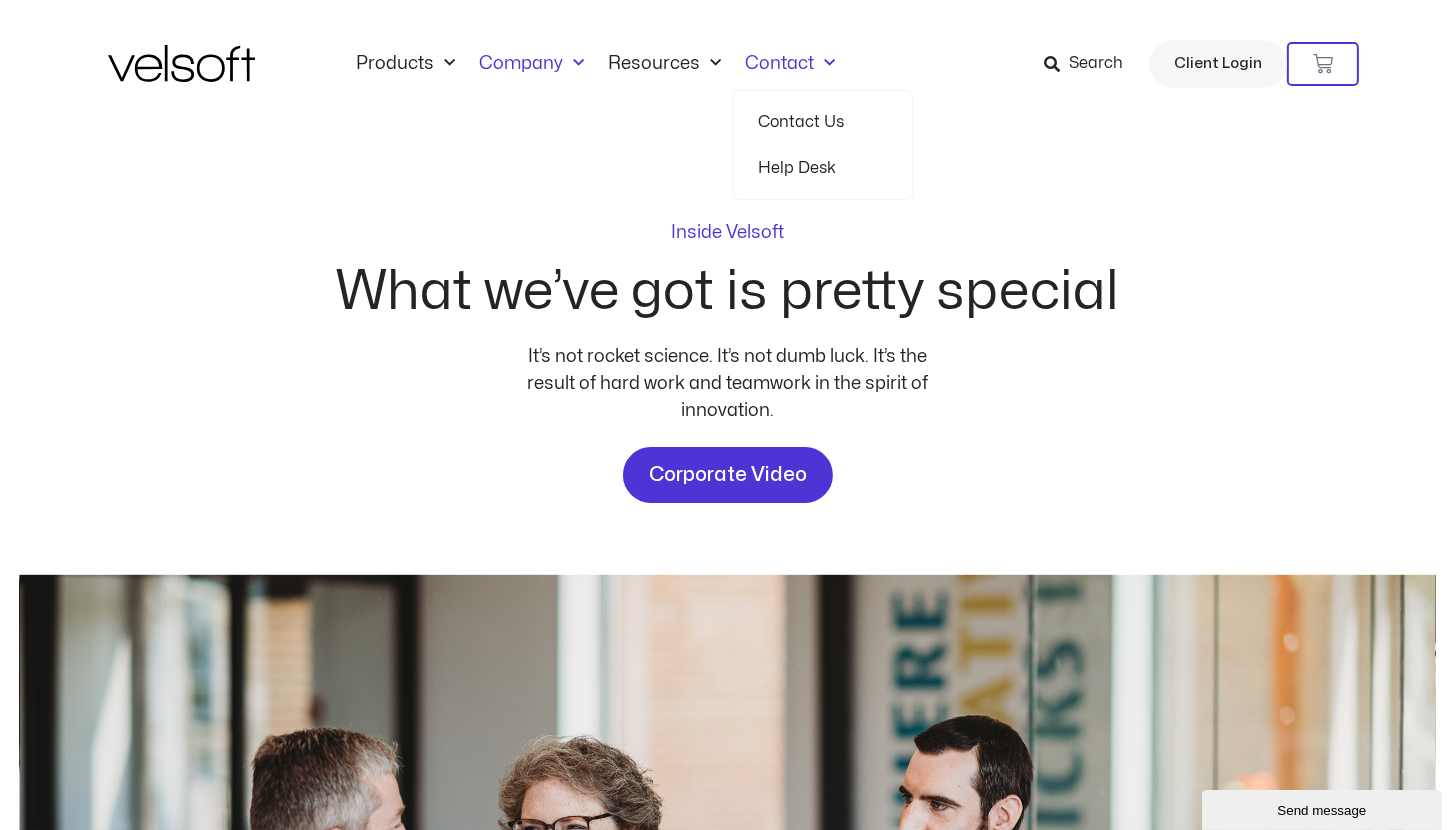 click on "Contact Us" 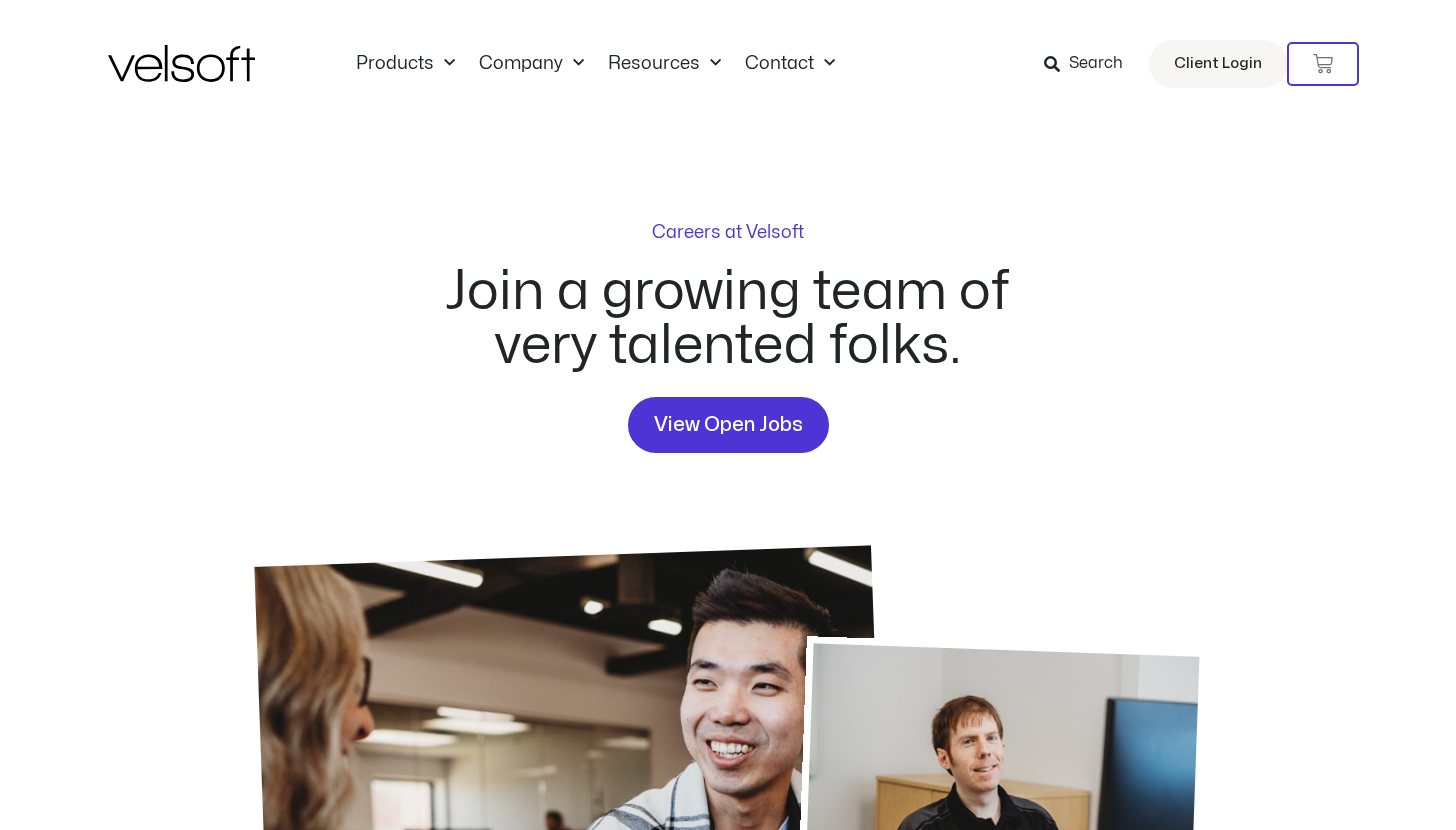 scroll, scrollTop: 0, scrollLeft: 0, axis: both 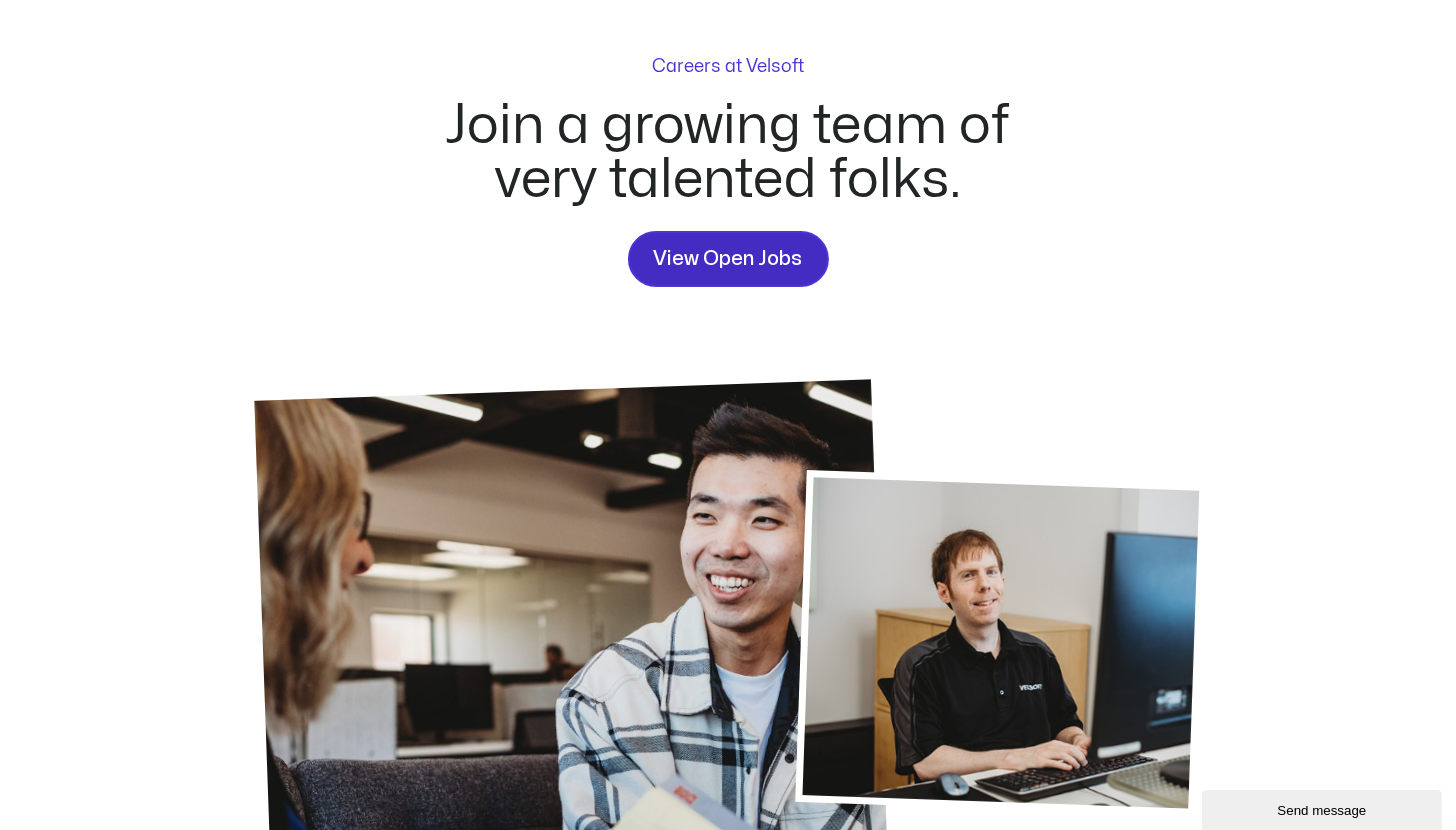 click on "View Open Jobs" at bounding box center (728, 259) 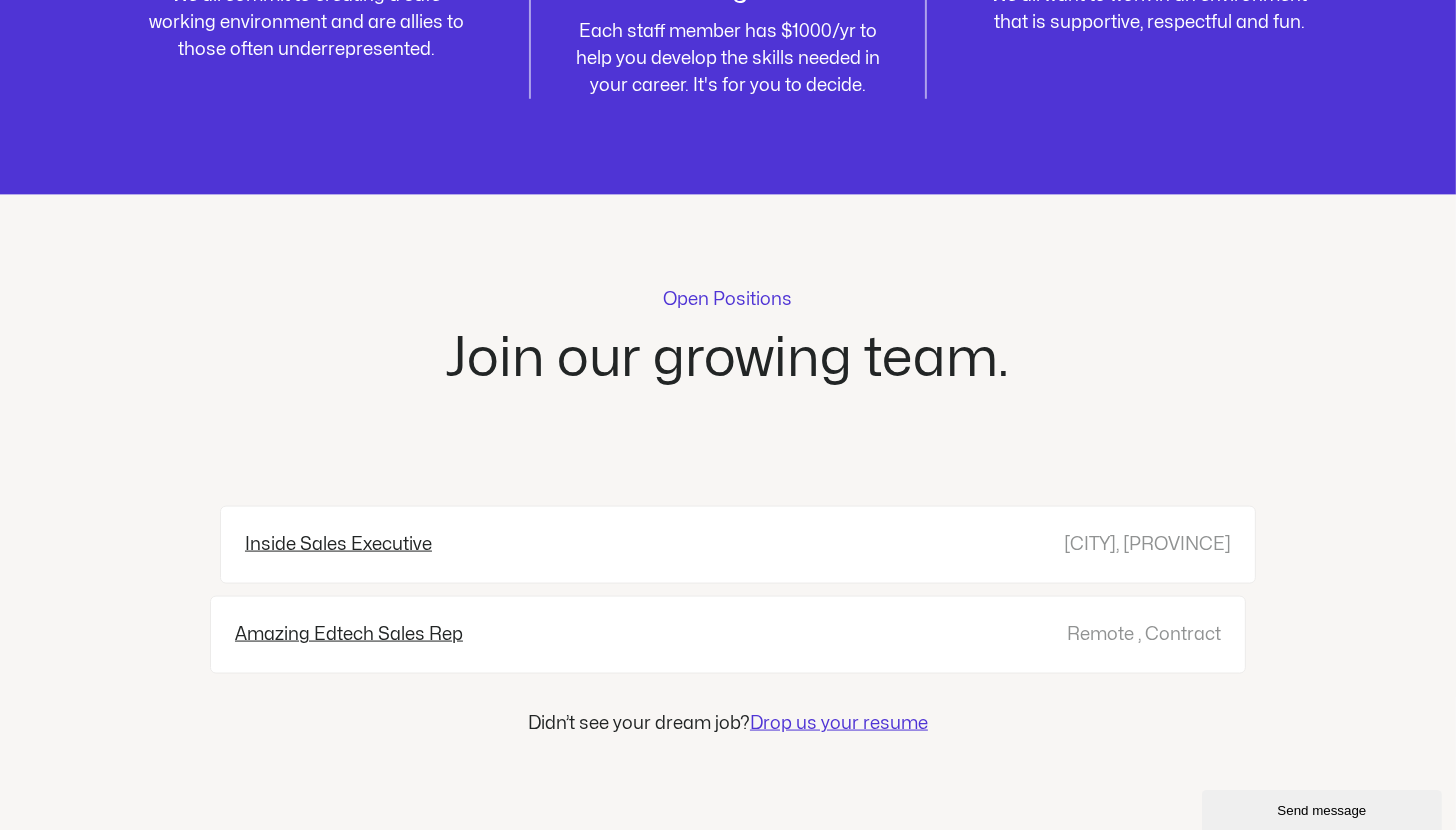 scroll, scrollTop: 2800, scrollLeft: 0, axis: vertical 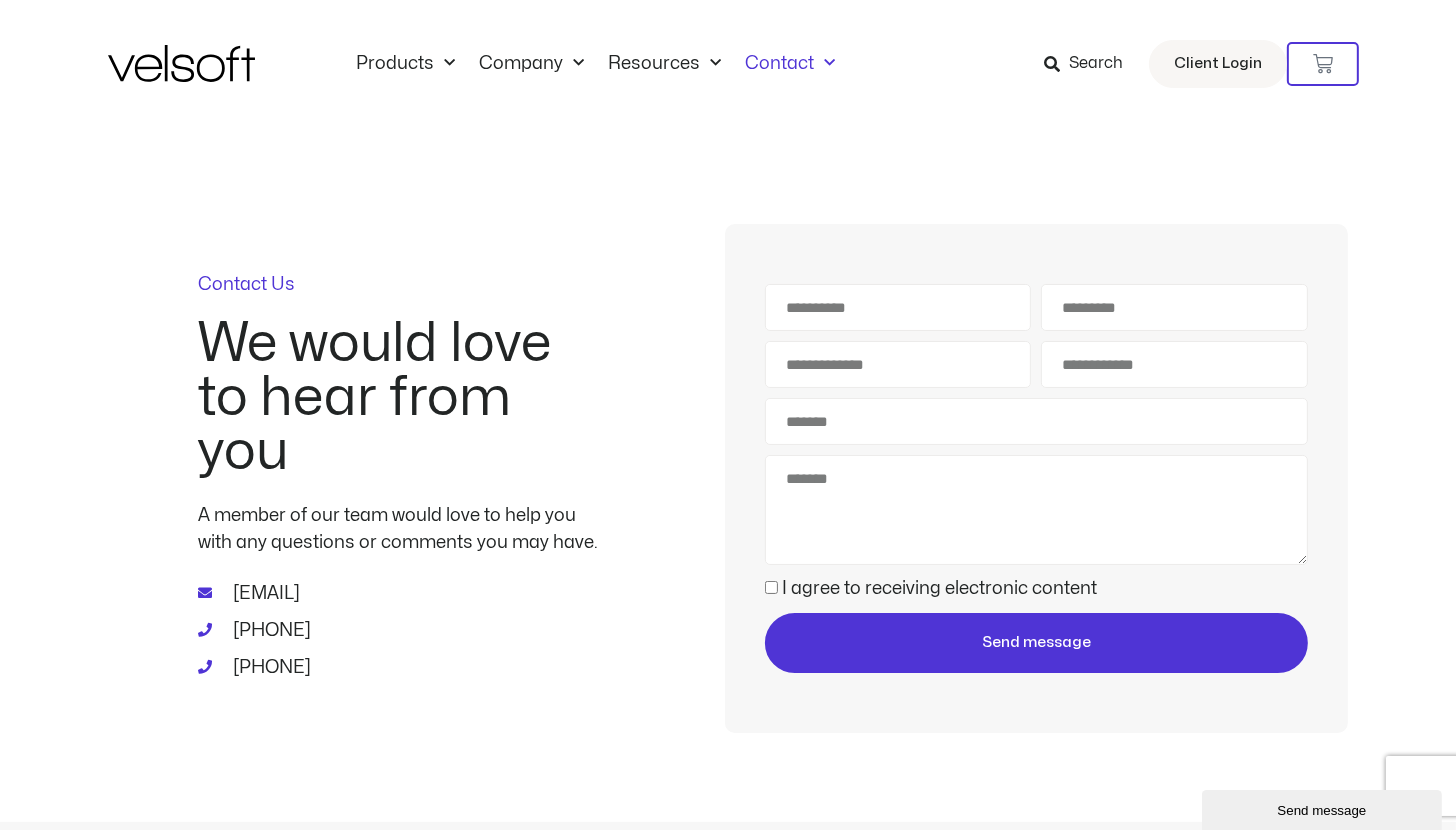 click on "Contact Us
We would love to hear from you
A member of our team would love to help you with any questions or comments you may have.
[EMAIL]
[PHONE]
[PHONE]" at bounding box center (398, 478) 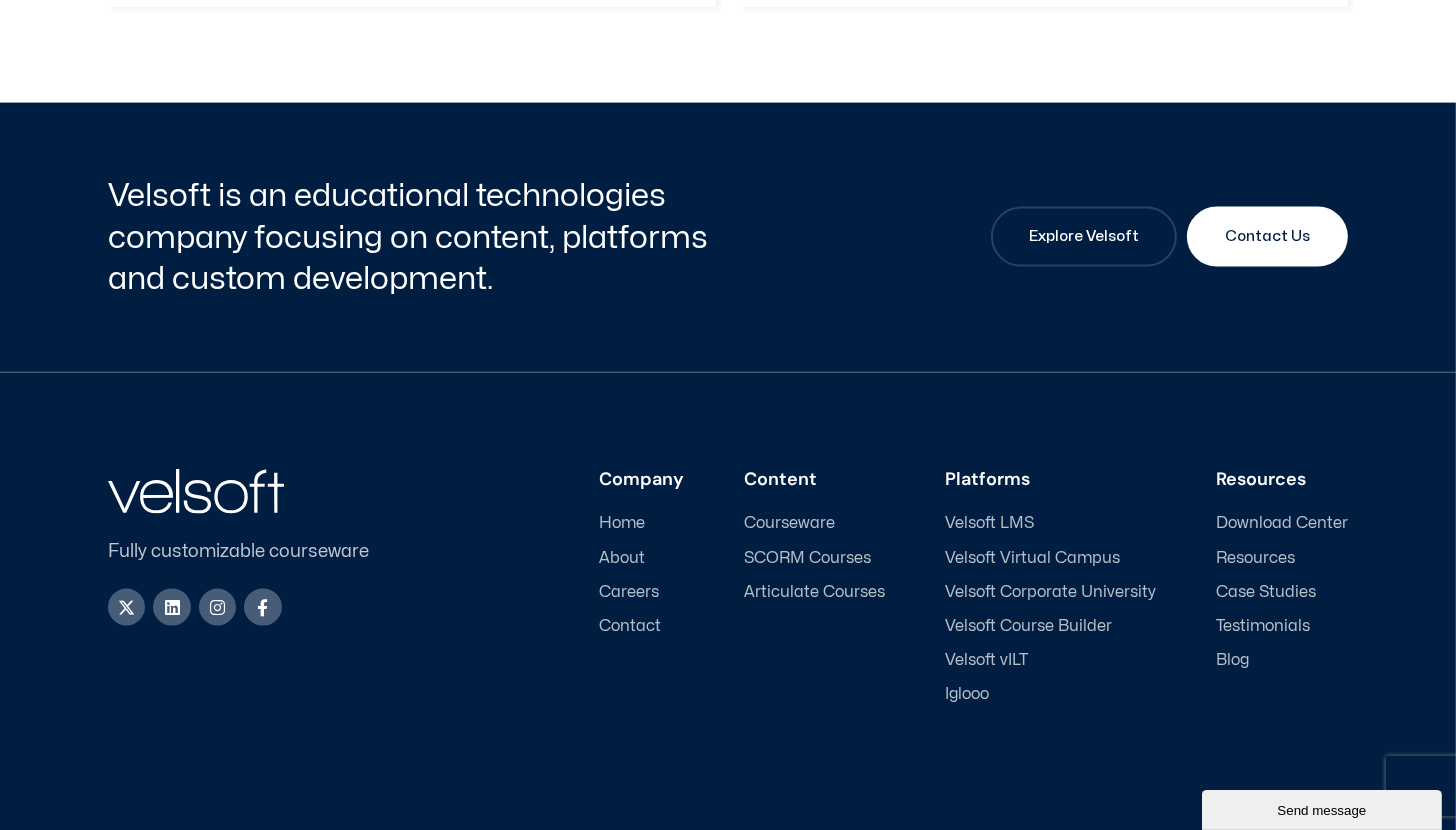 scroll, scrollTop: 3000, scrollLeft: 0, axis: vertical 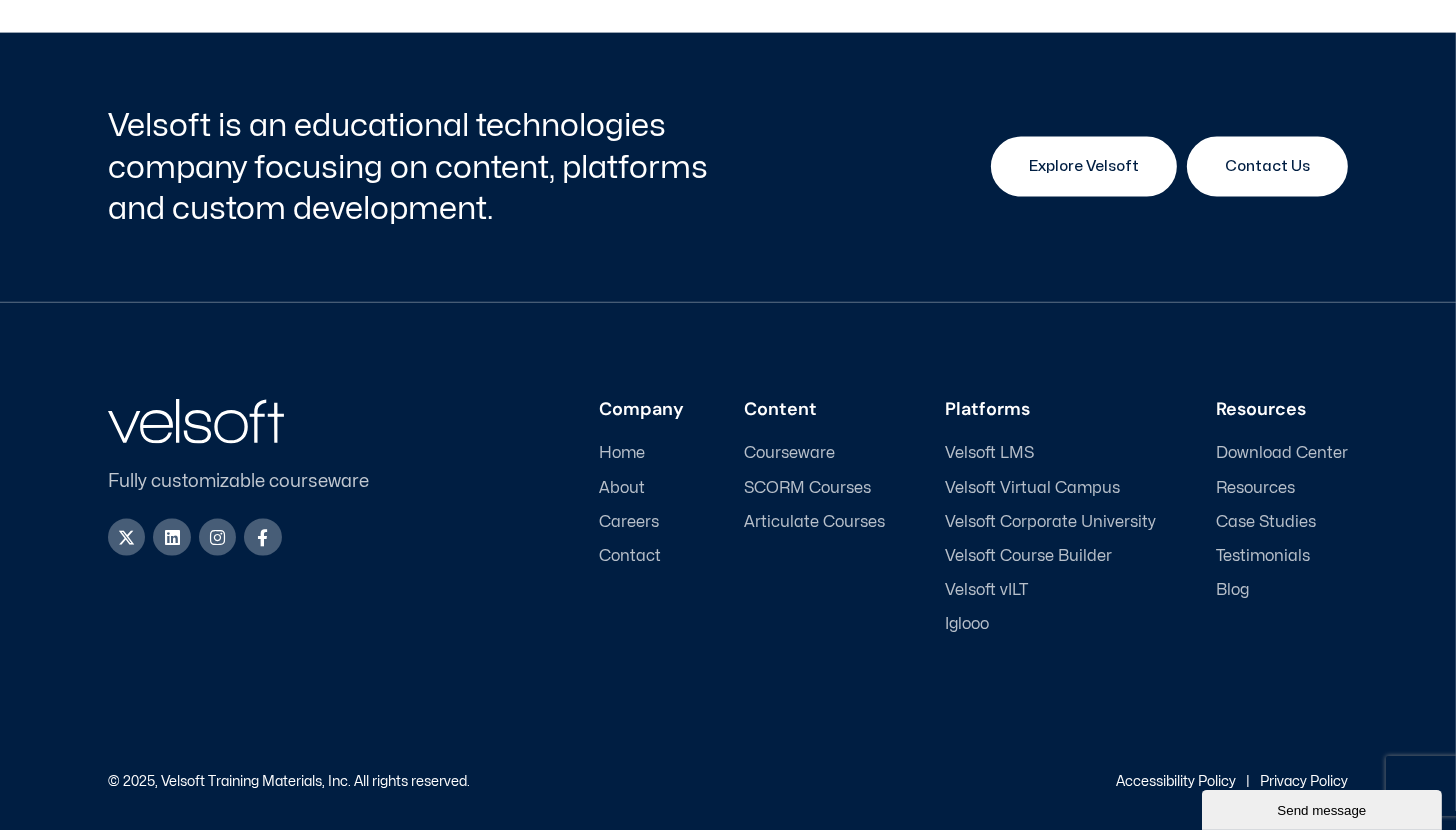 click on "Explore Velsoft" at bounding box center (1084, 167) 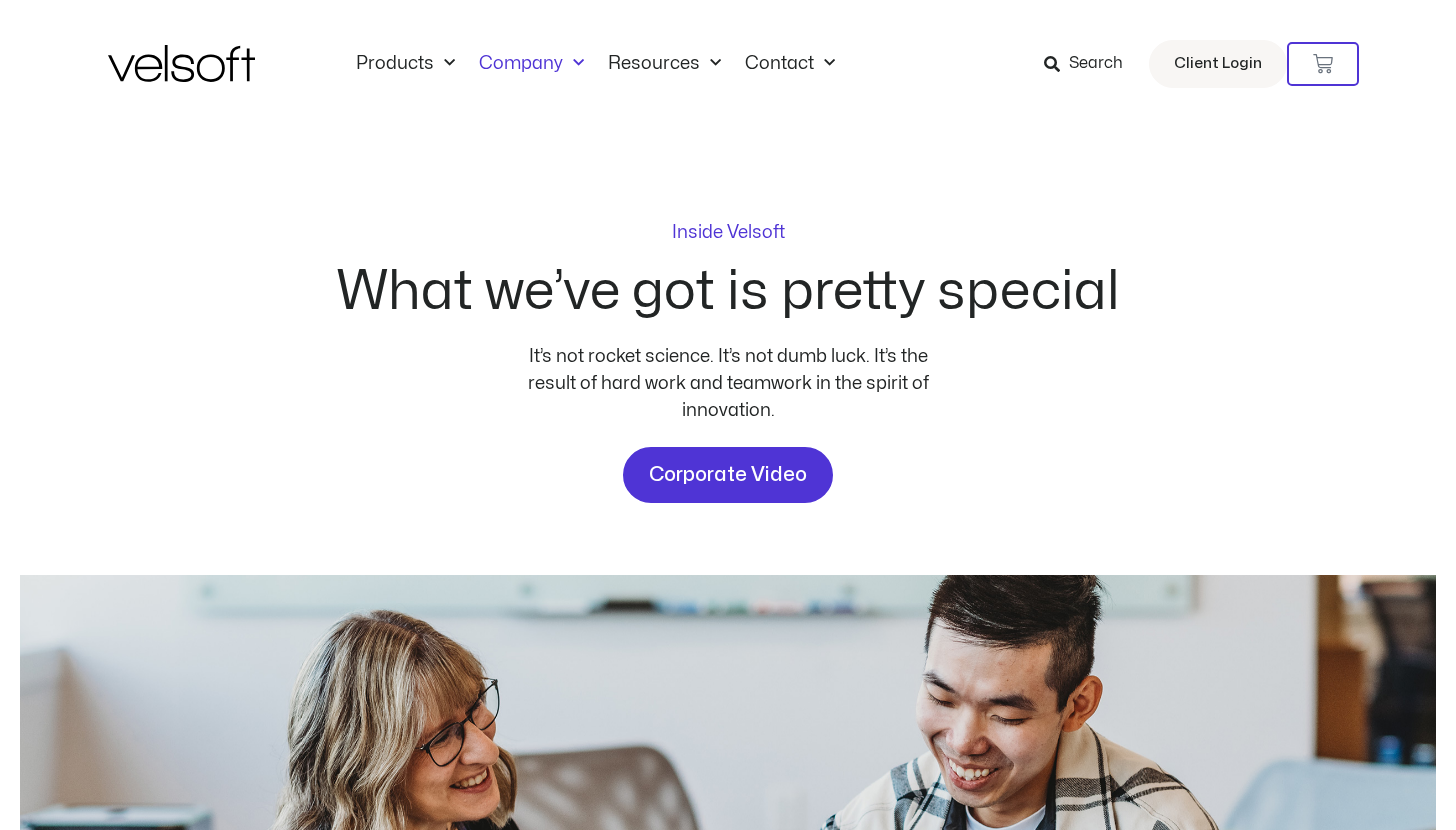 scroll, scrollTop: 0, scrollLeft: 0, axis: both 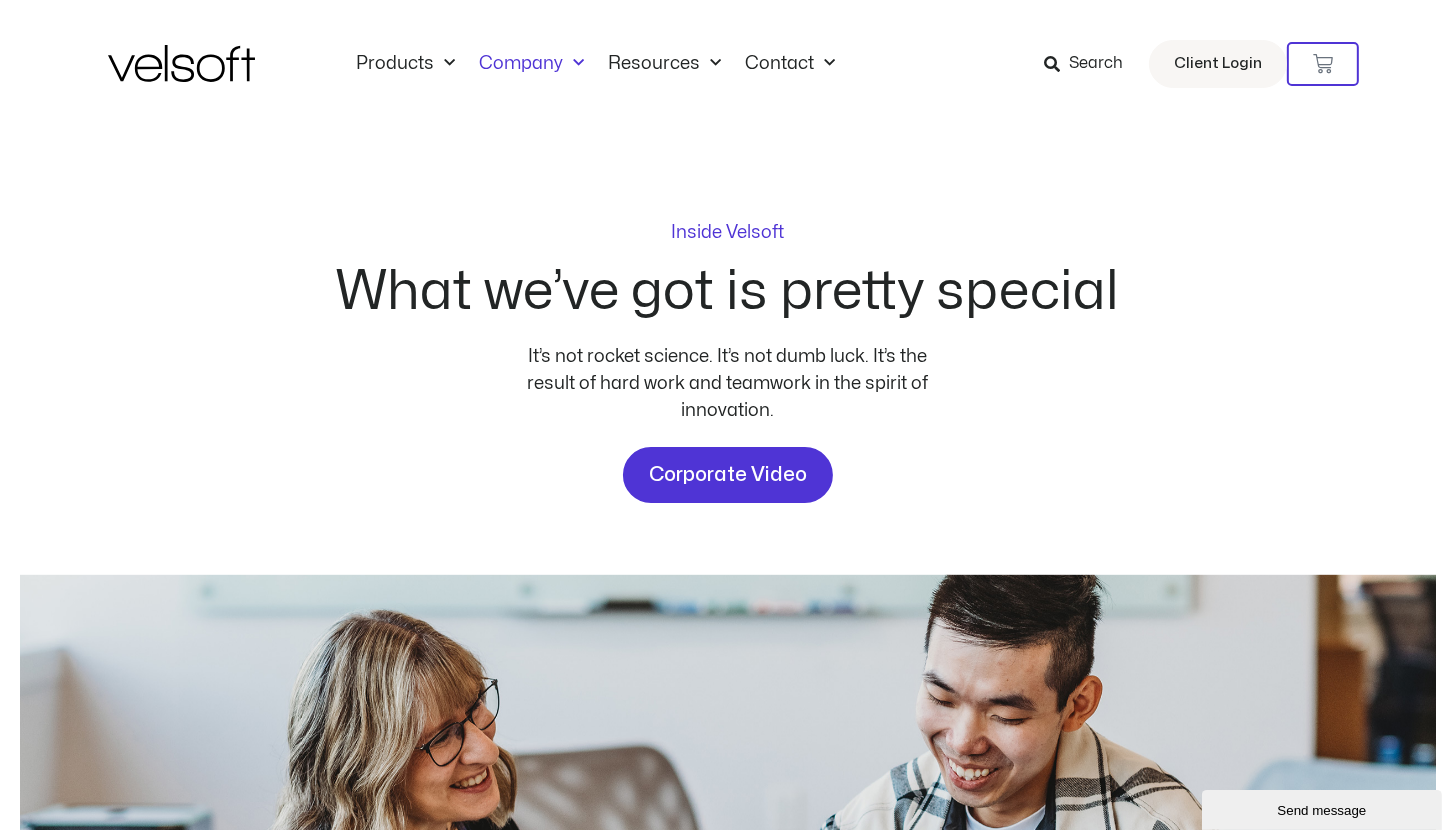click on "Inside Velsoft
What we’ve got is pretty special
It’s not rocket science. It’s not dumb luck. It’s the result of hard work and teamwork in the spirit of innovation.
Corporate Video" at bounding box center (728, 363) 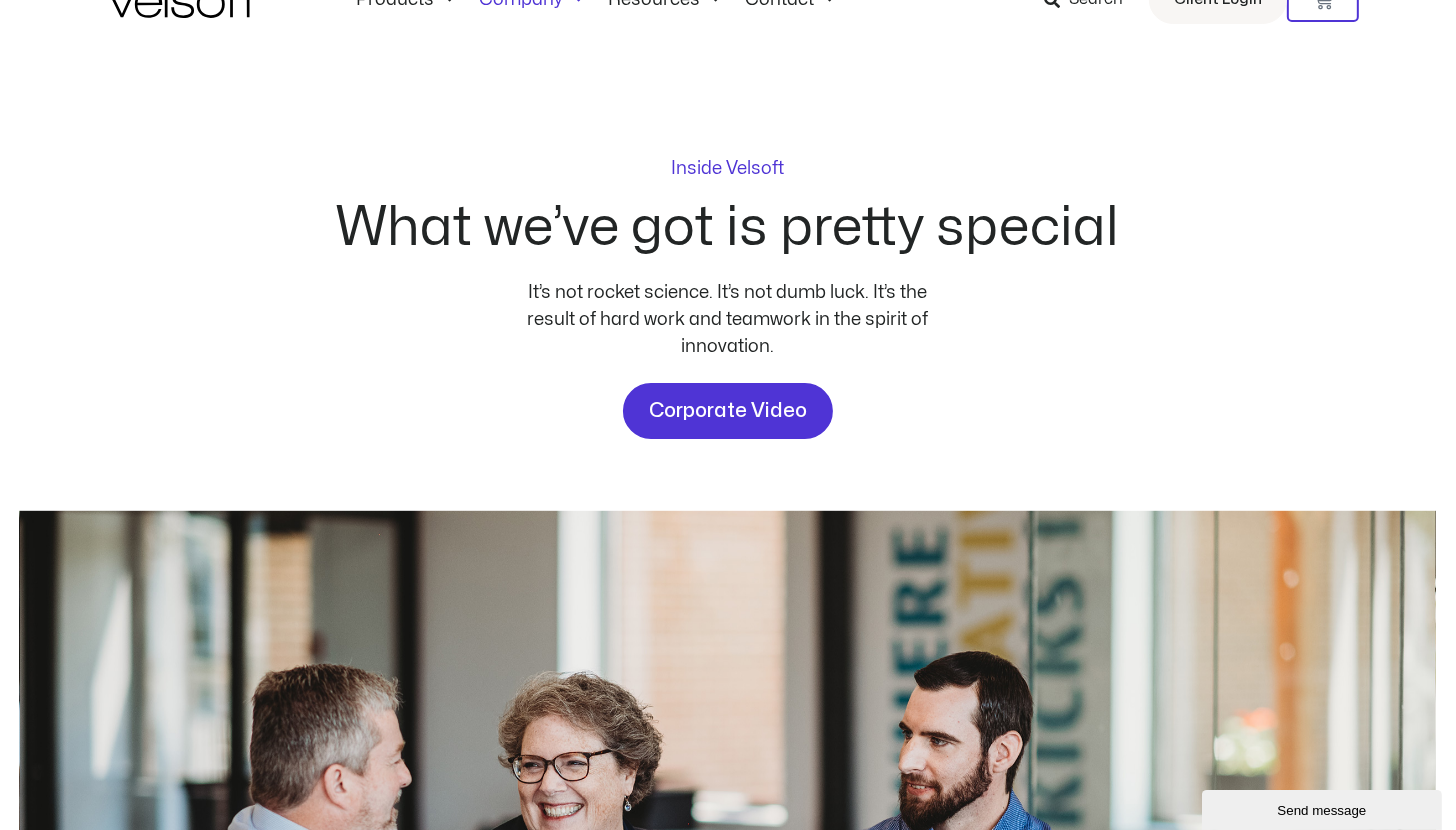 scroll, scrollTop: 0, scrollLeft: 0, axis: both 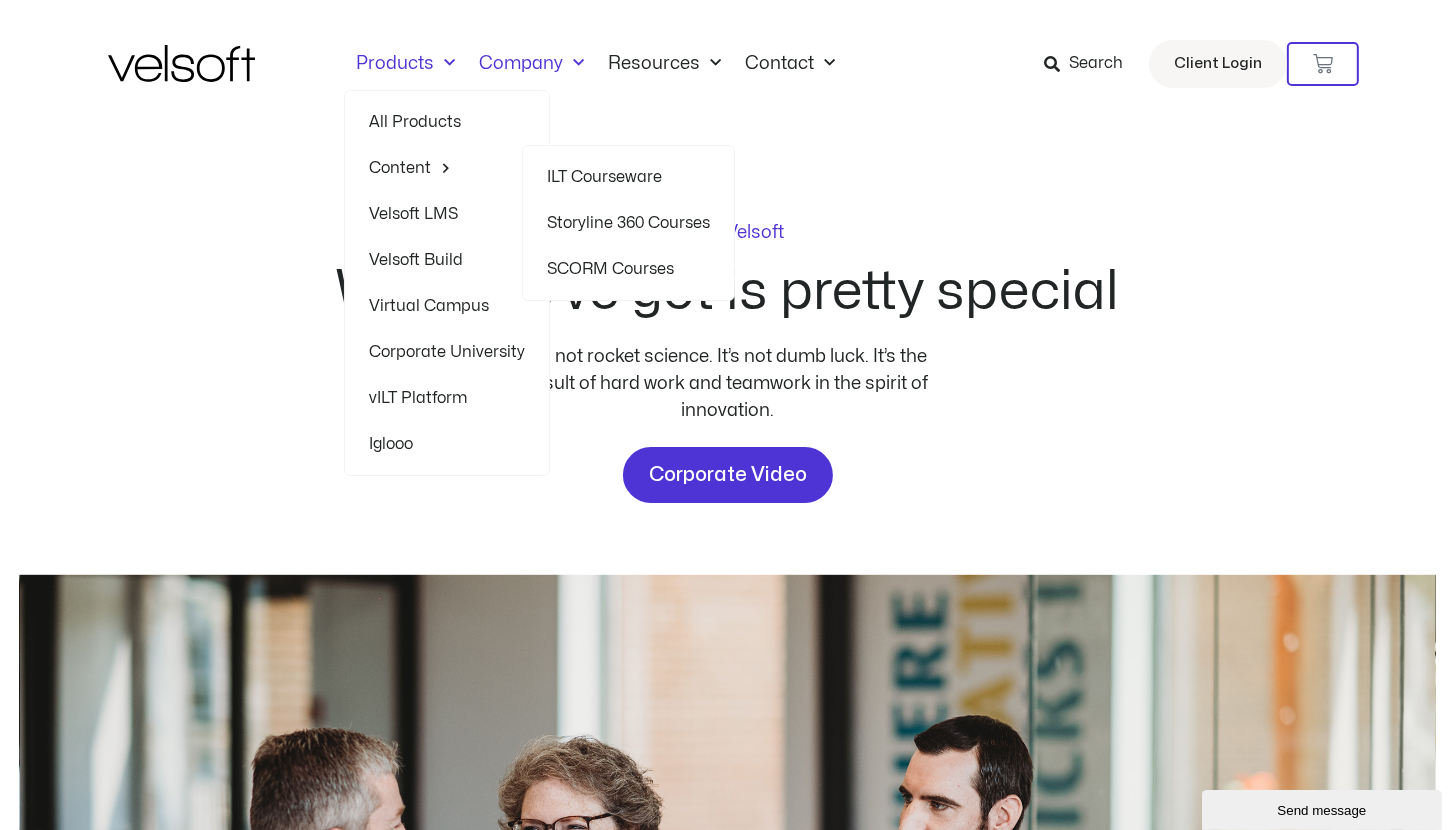 click on "Content" 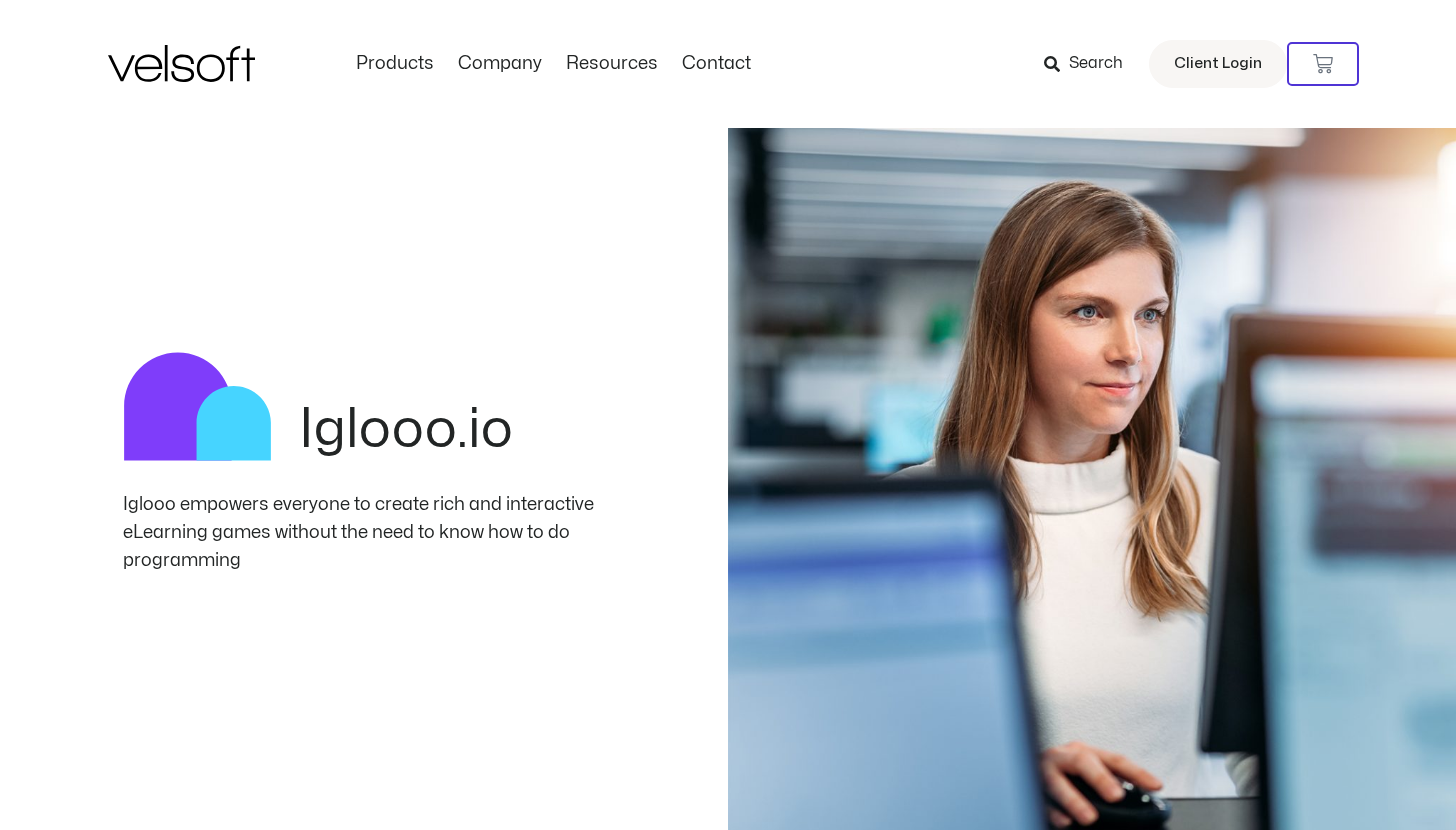 scroll, scrollTop: 0, scrollLeft: 0, axis: both 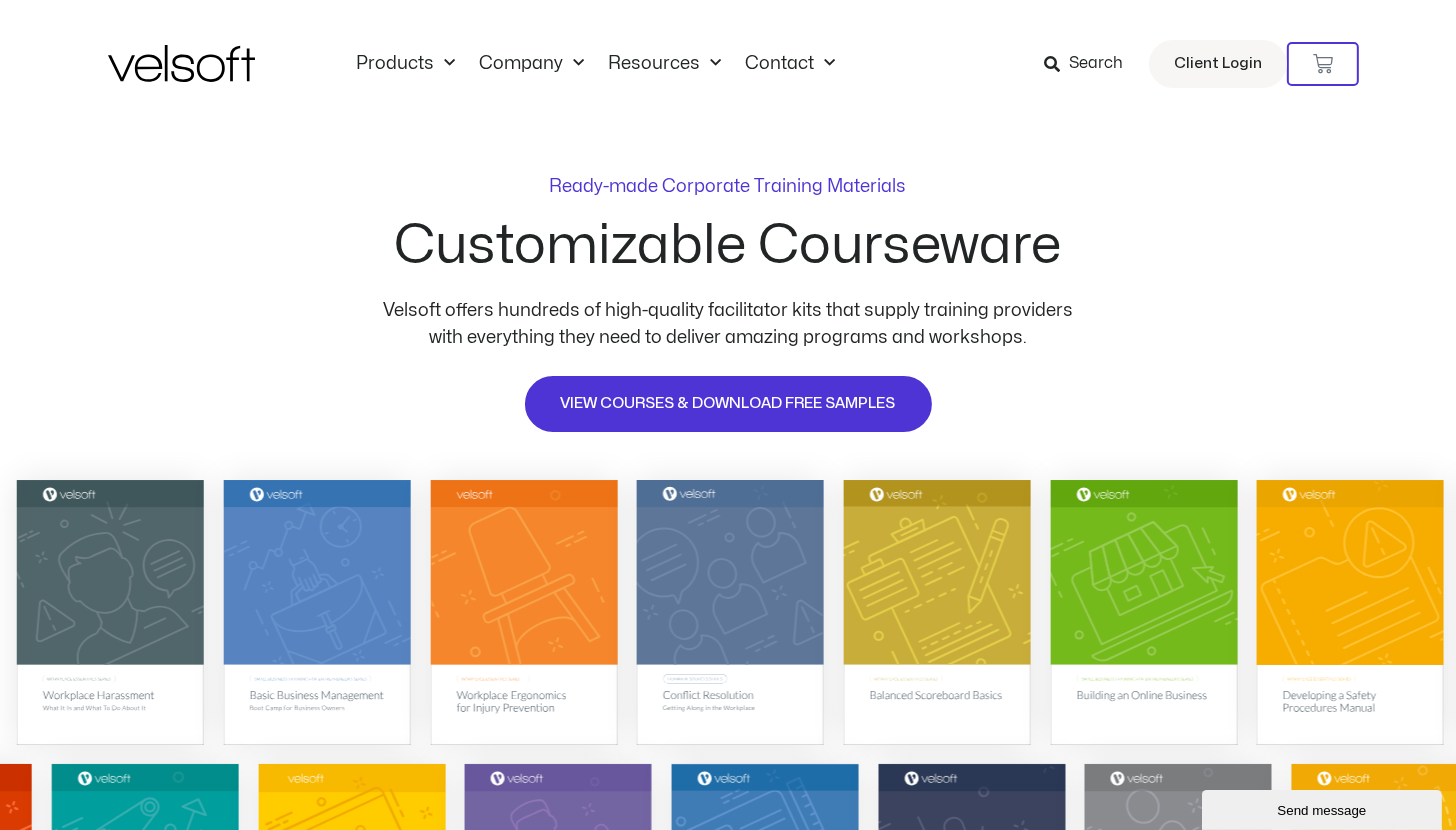 click on "Ready-made Corporate Training Materials
Customizable Courseware
Velsoft offers hundreds of high-quality facilitator kits that supply training providers with everything they need to deliver amazing programs and workshops.
VIEW COURSES & DOWNLOAD FREE SAMPLES" at bounding box center [728, 299] 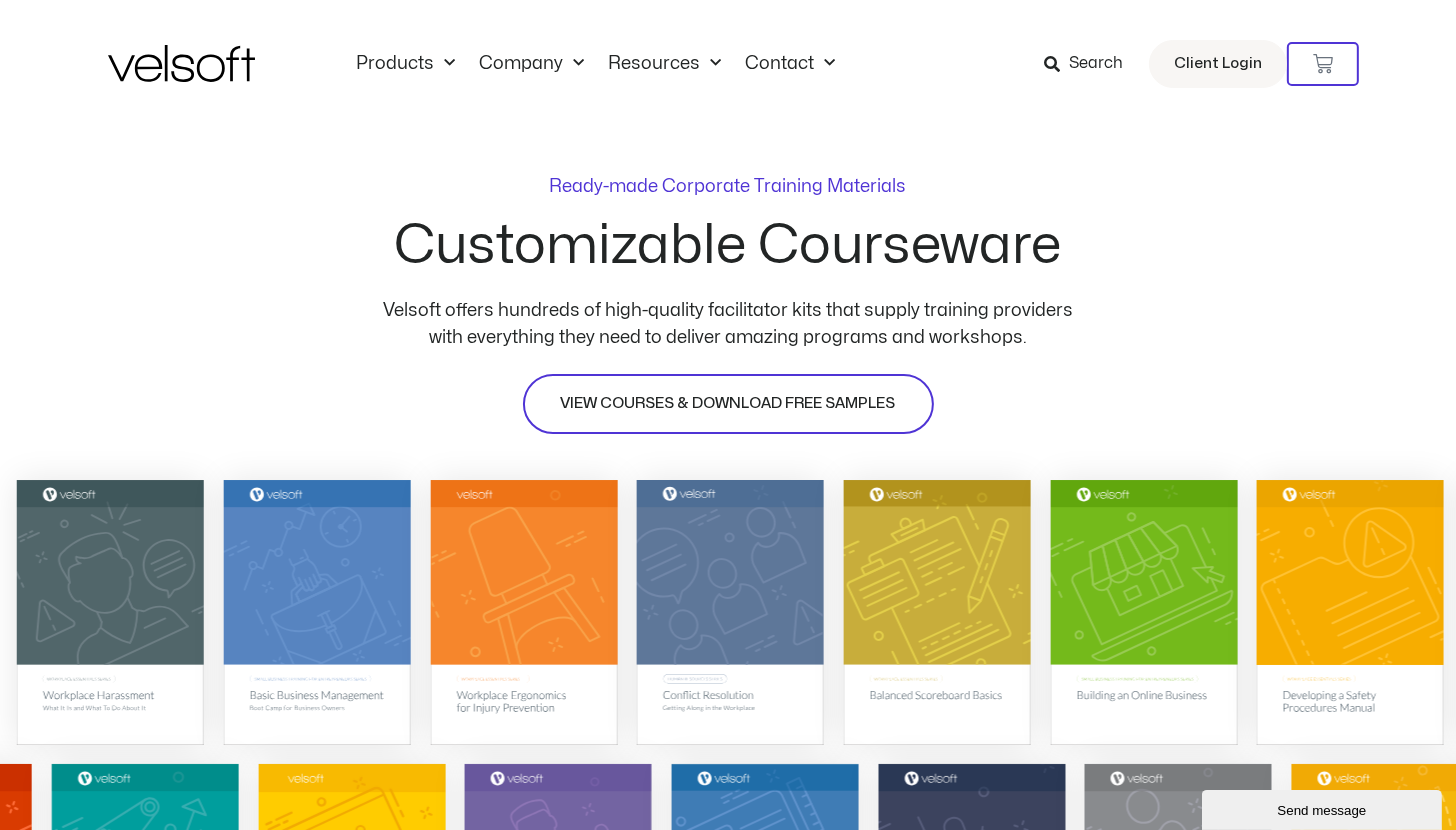 click on "VIEW COURSES & DOWNLOAD FREE SAMPLES" at bounding box center (728, 404) 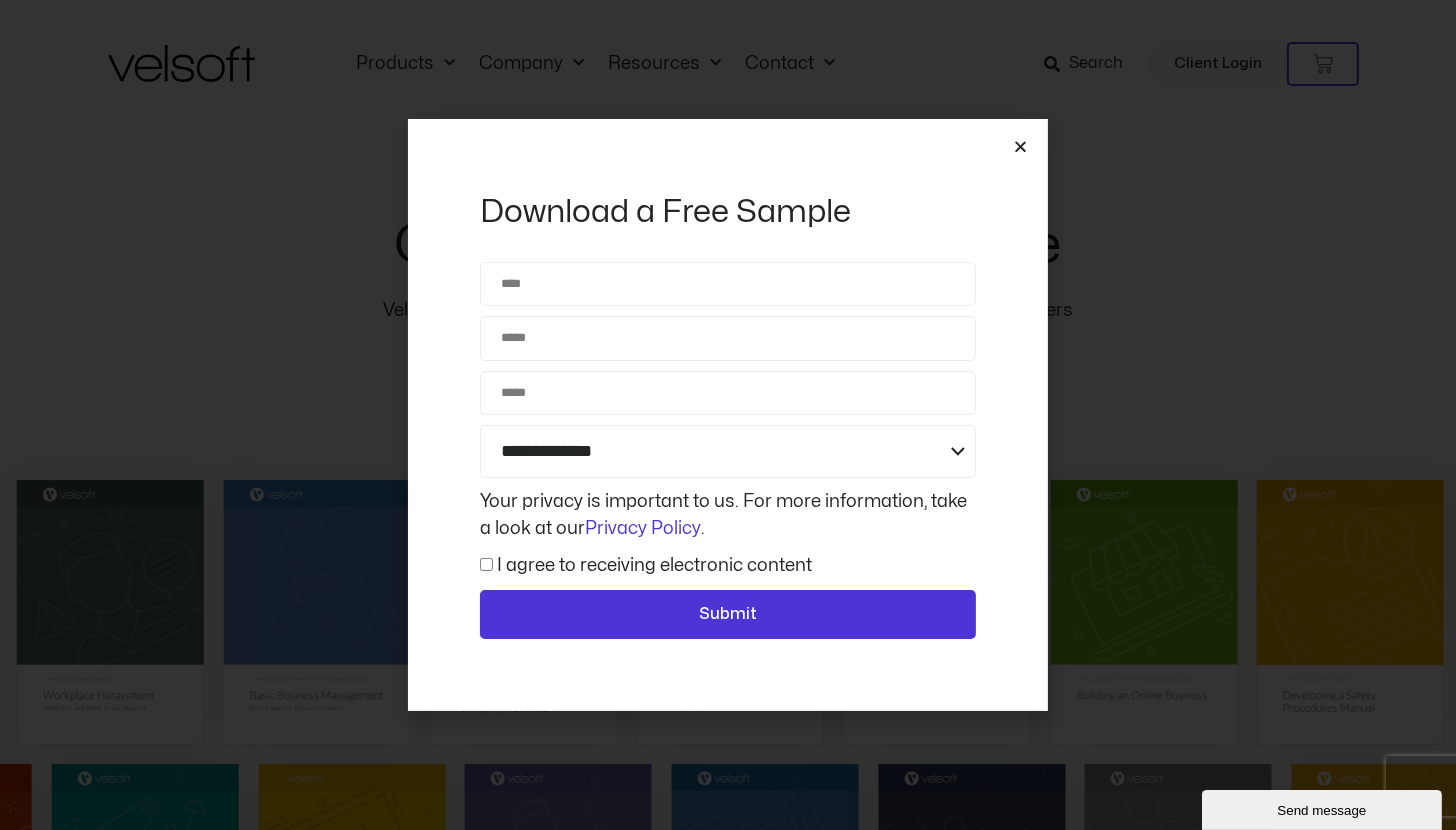 click at bounding box center (1020, 146) 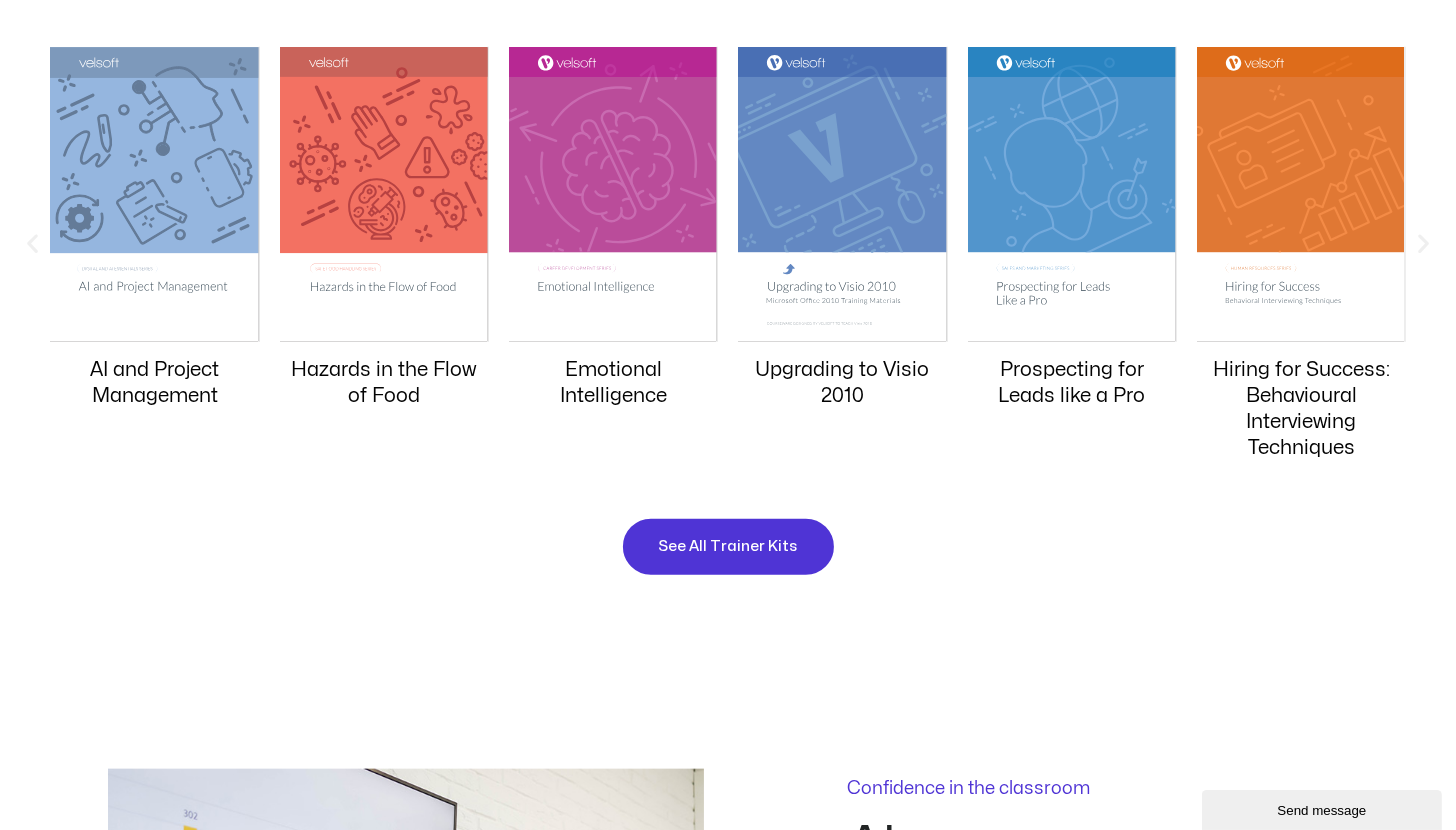 scroll, scrollTop: 1833, scrollLeft: 0, axis: vertical 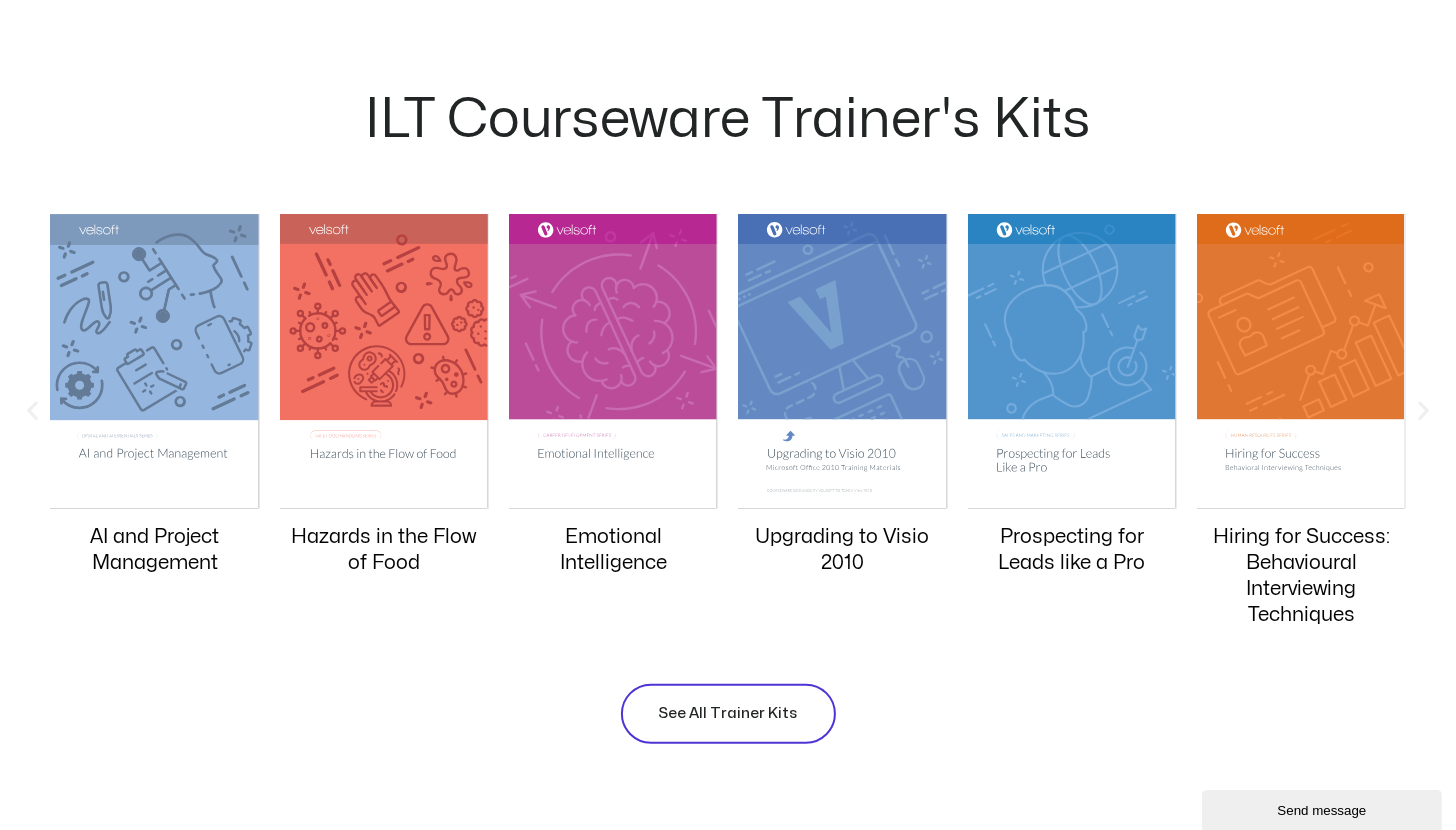 click on "See All Trainer Kits" at bounding box center [728, 714] 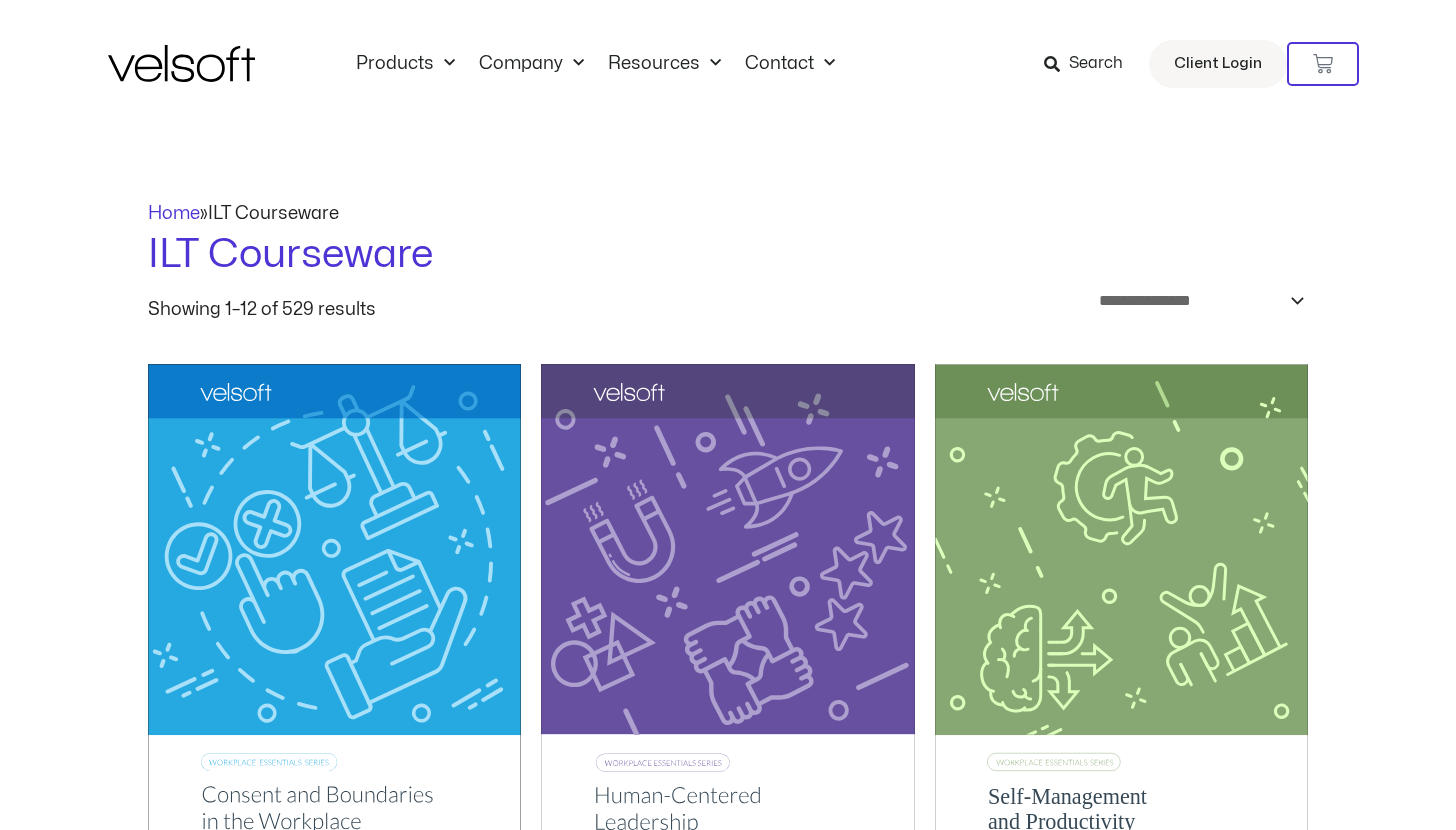scroll, scrollTop: 0, scrollLeft: 0, axis: both 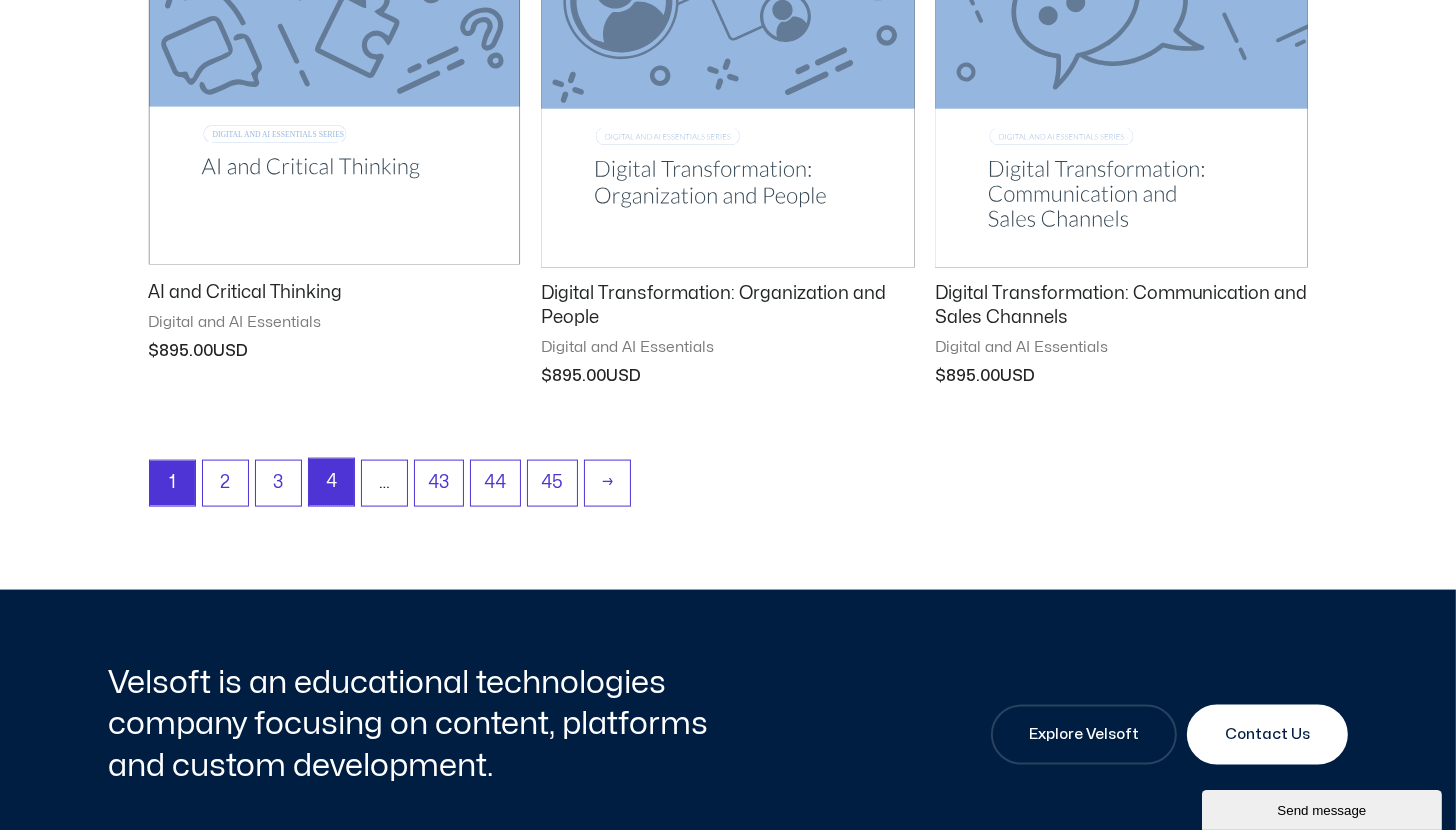 click on "4" at bounding box center (331, 482) 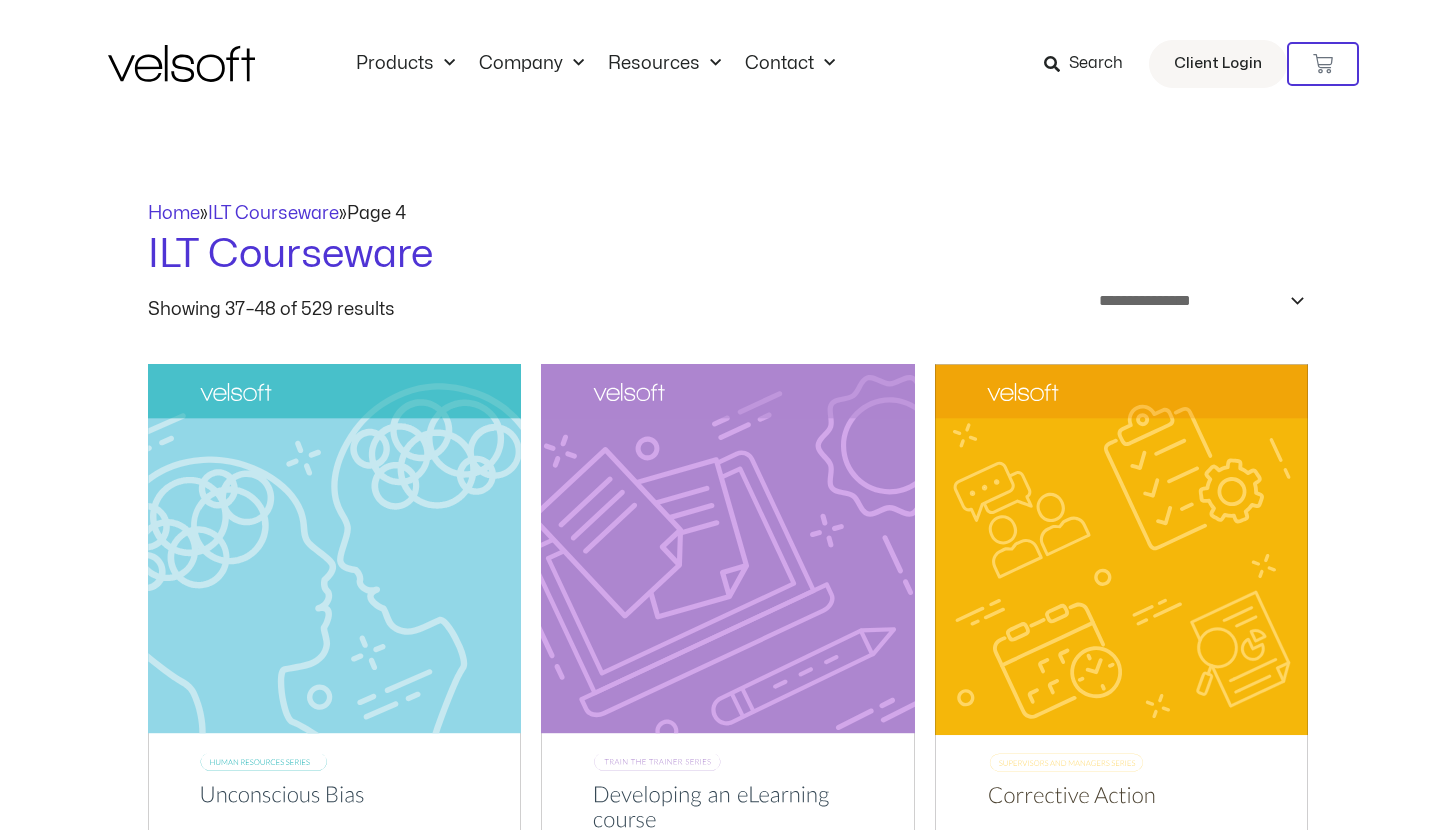 scroll, scrollTop: 0, scrollLeft: 0, axis: both 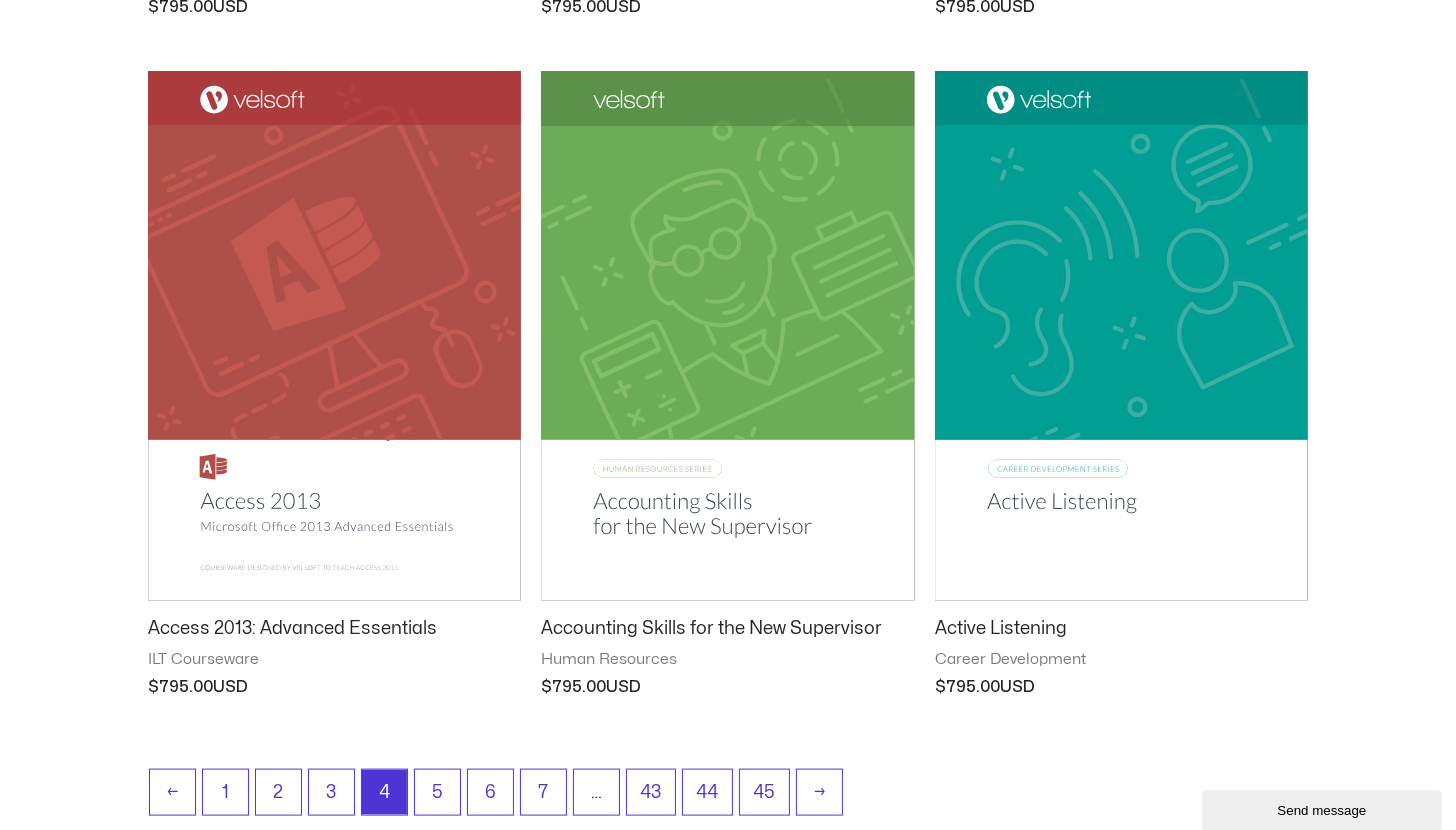 click on "**********" at bounding box center (728, -653) 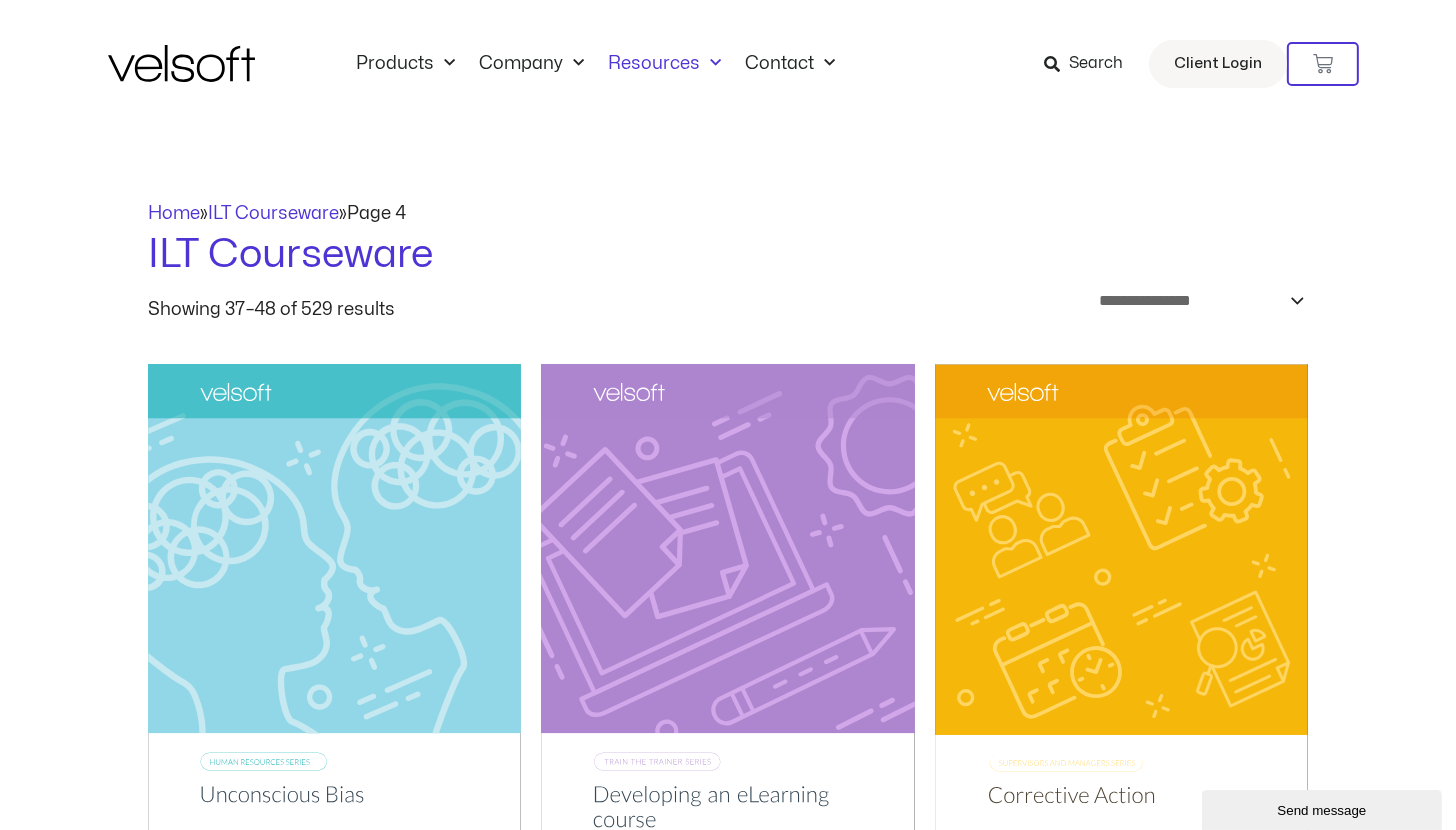 click on "Resources" 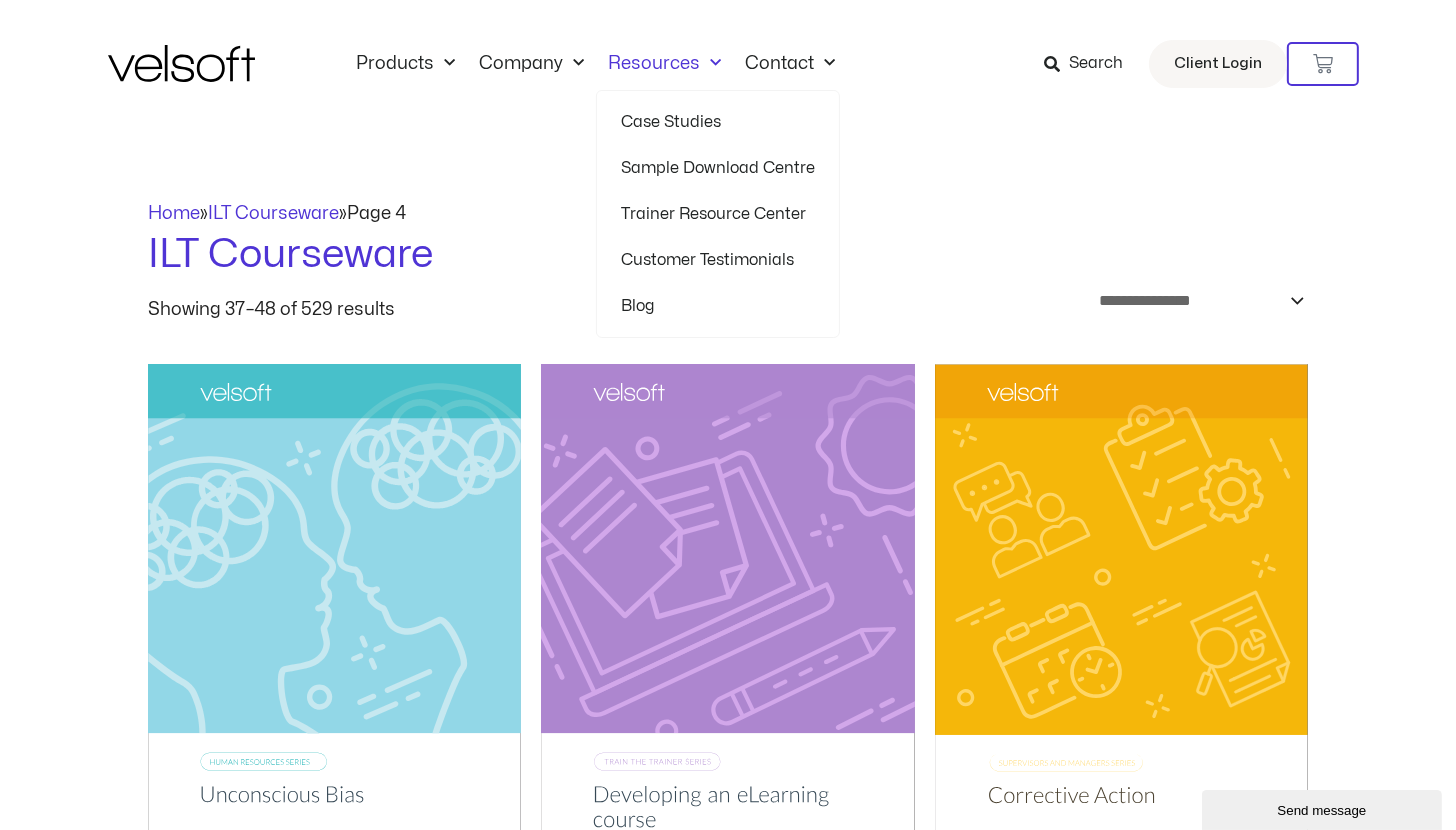 click on "Sample Download Centre" 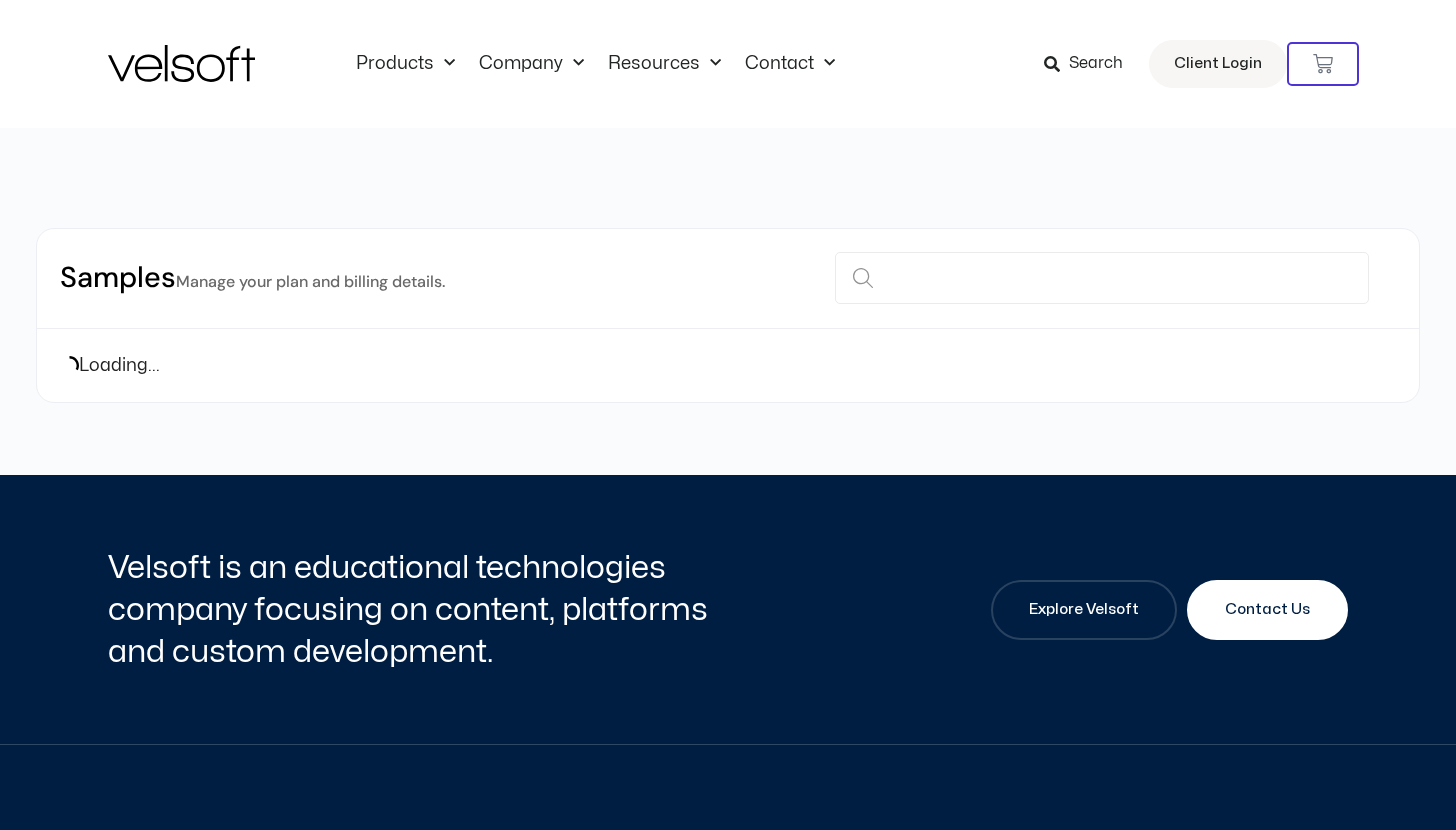 scroll, scrollTop: 0, scrollLeft: 0, axis: both 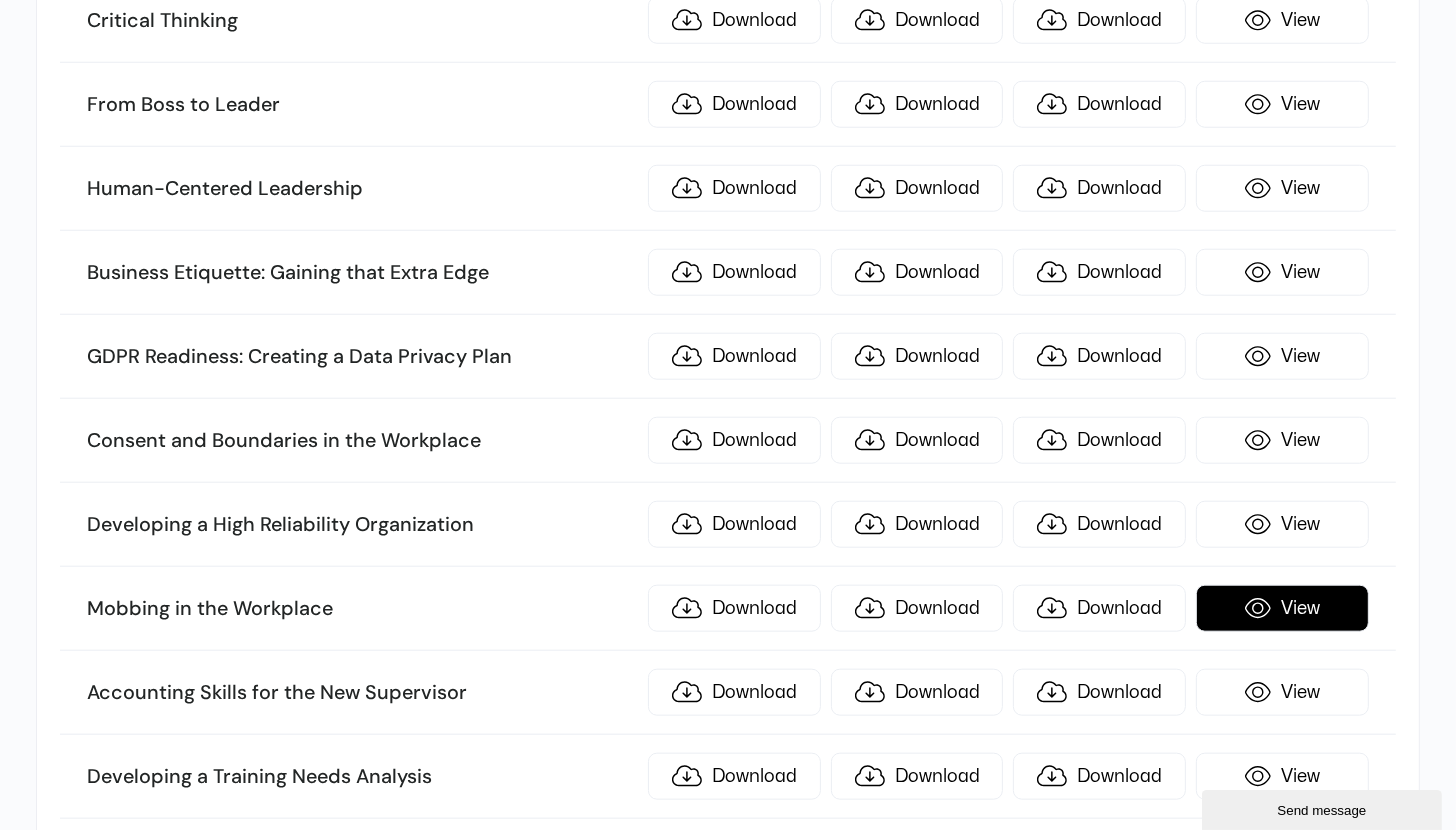 click on "View" at bounding box center (1282, 608) 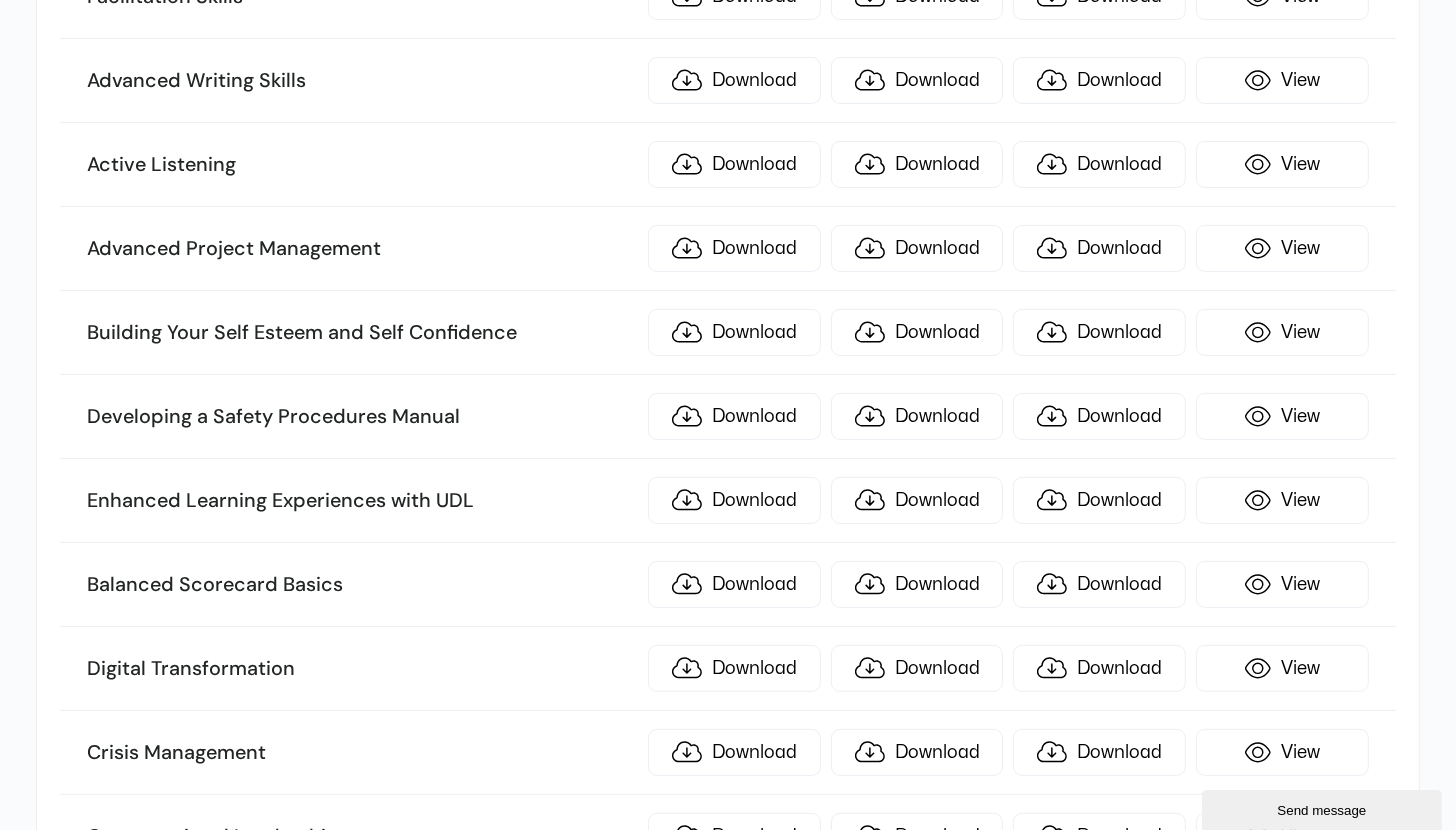 scroll, scrollTop: 2189, scrollLeft: 0, axis: vertical 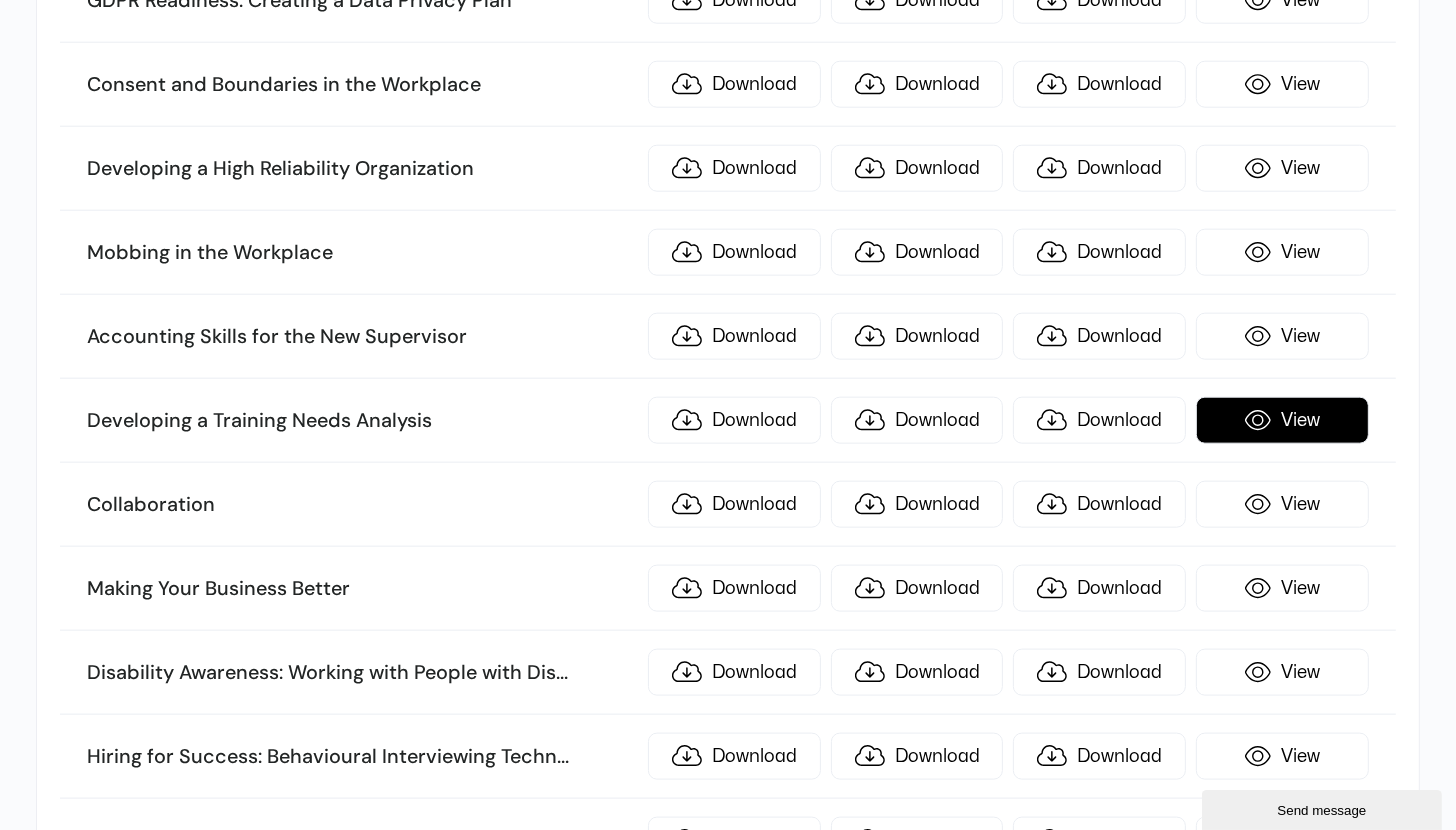 click on "View" at bounding box center (1282, 420) 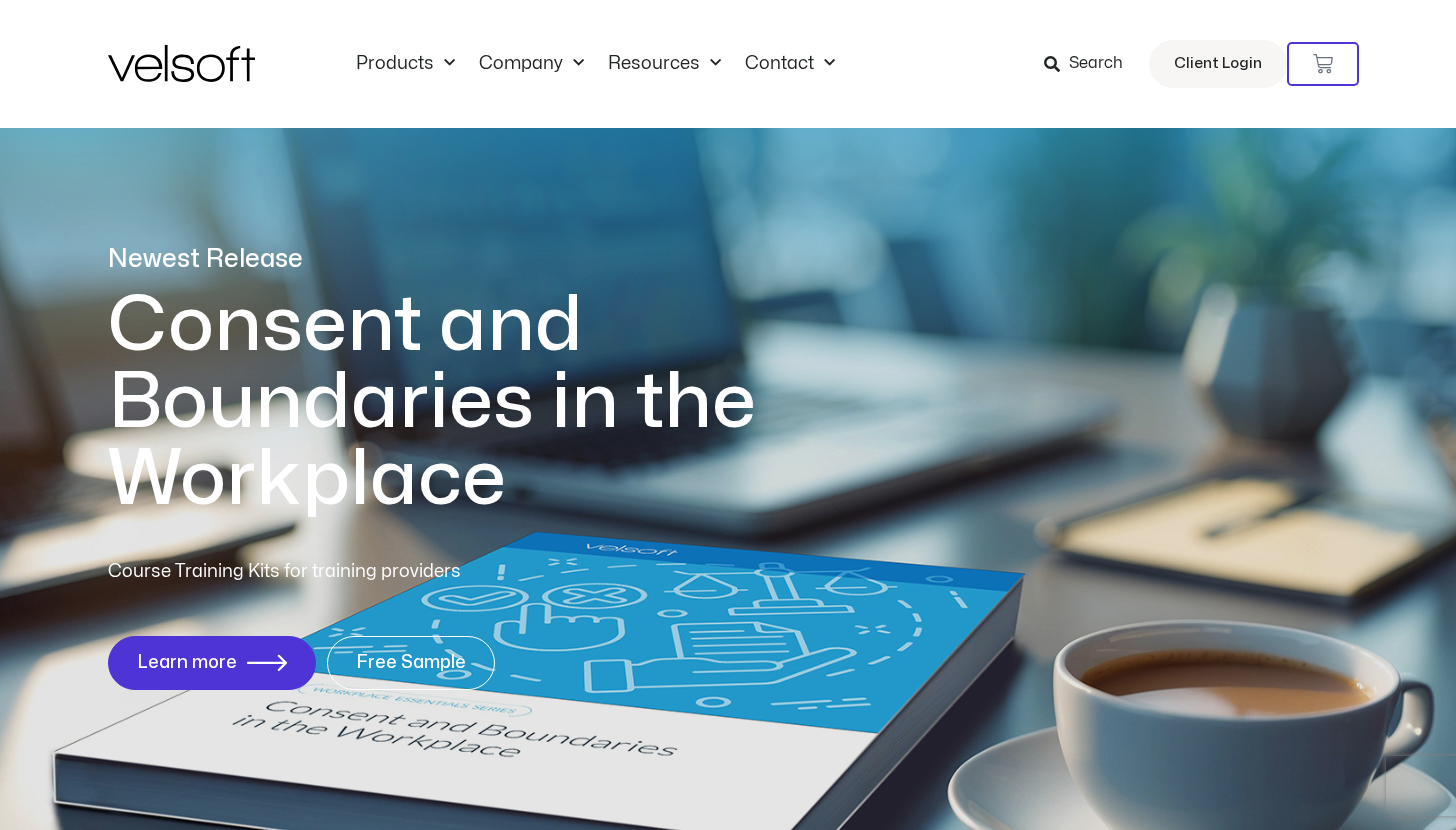 scroll, scrollTop: 0, scrollLeft: 0, axis: both 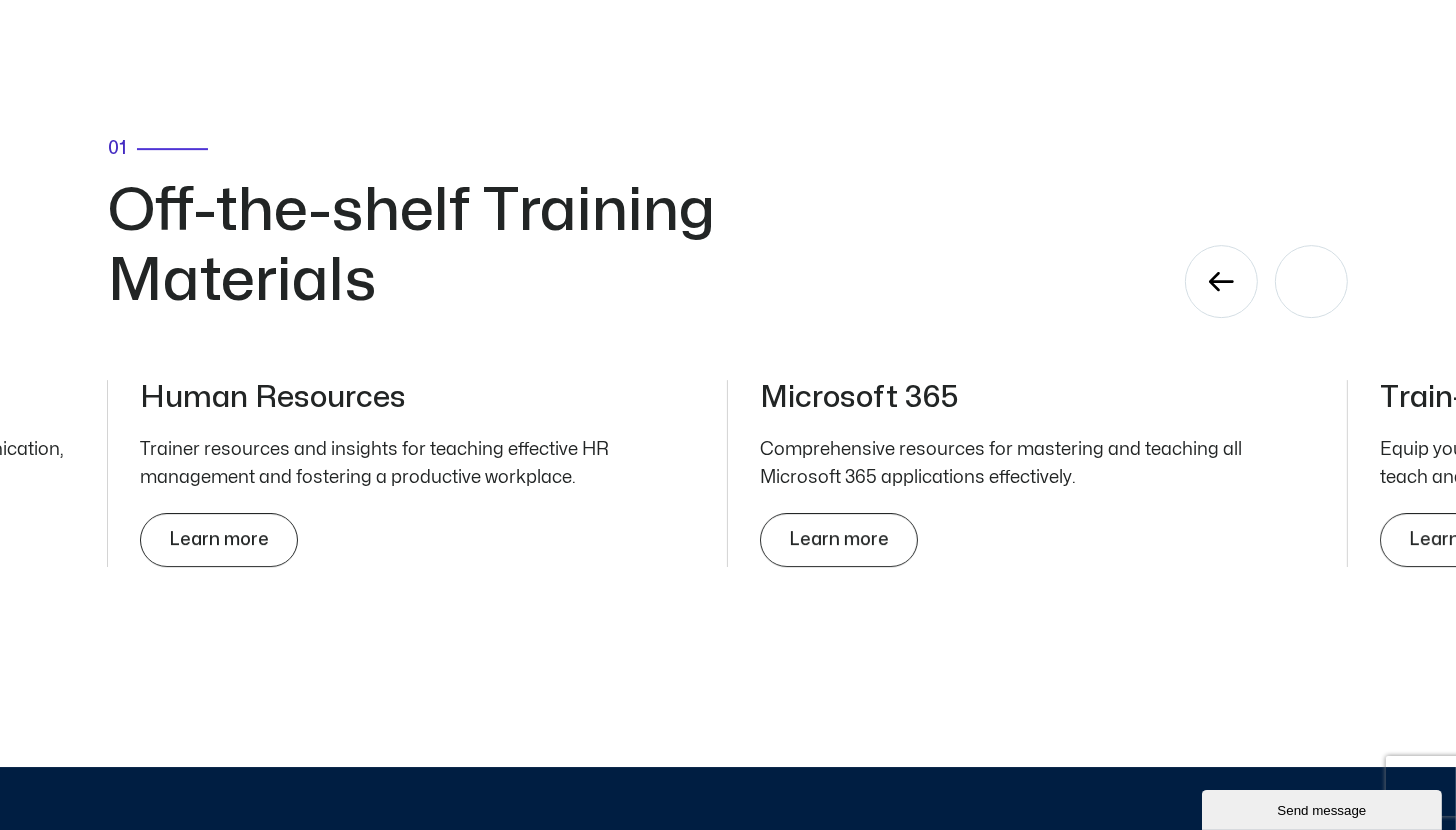 click 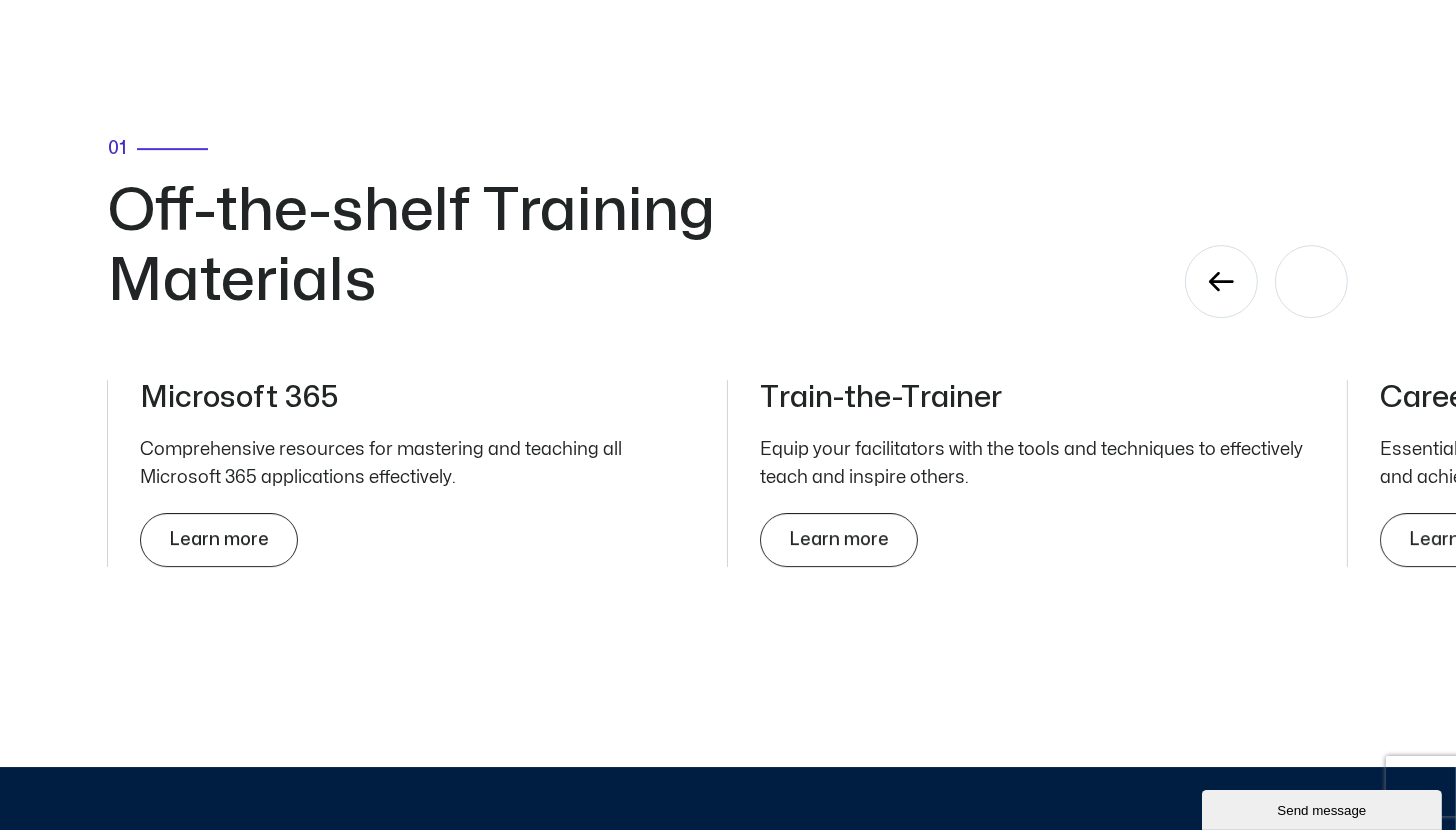 click at bounding box center (1311, 281) 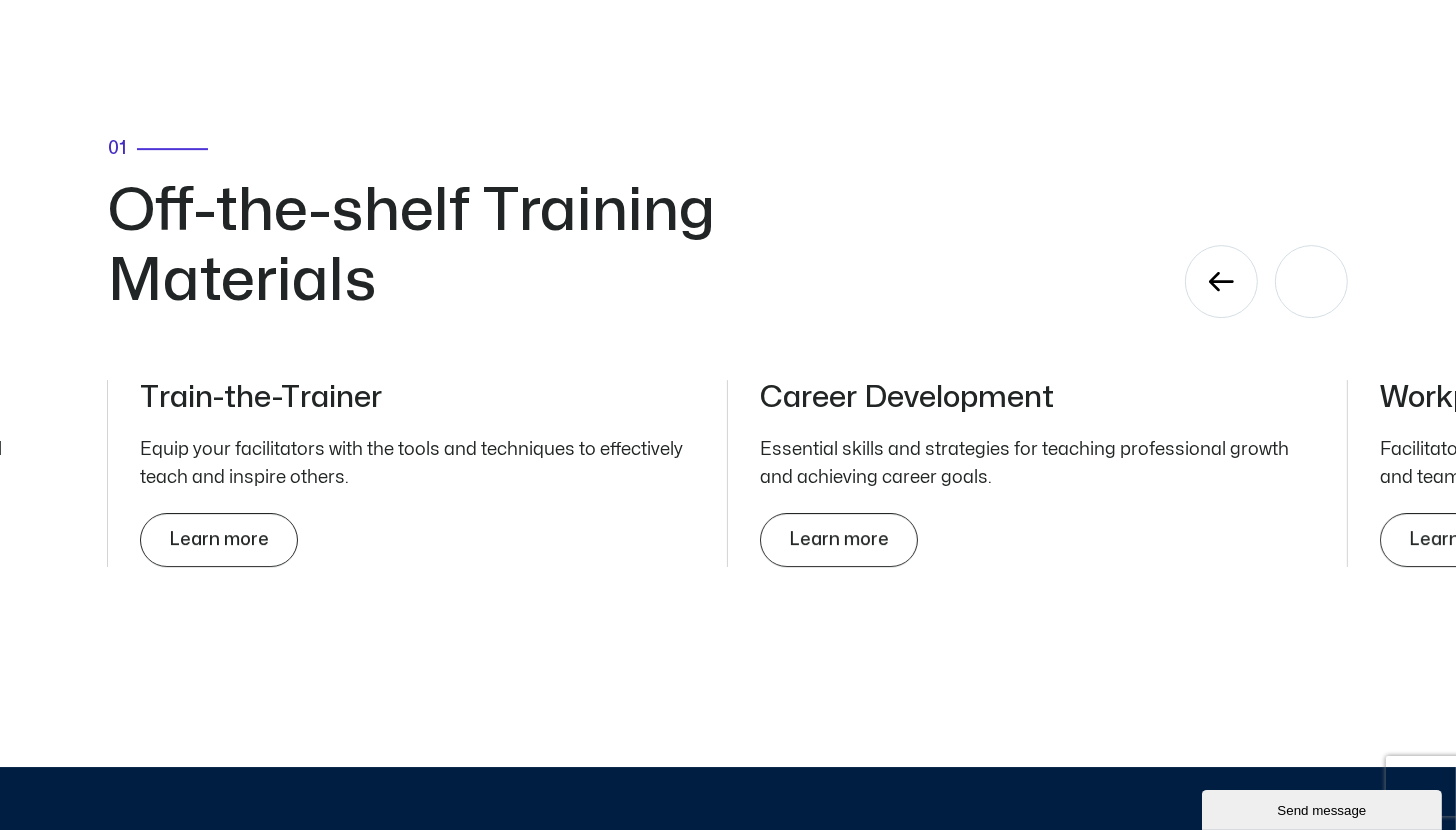 click at bounding box center [1311, 281] 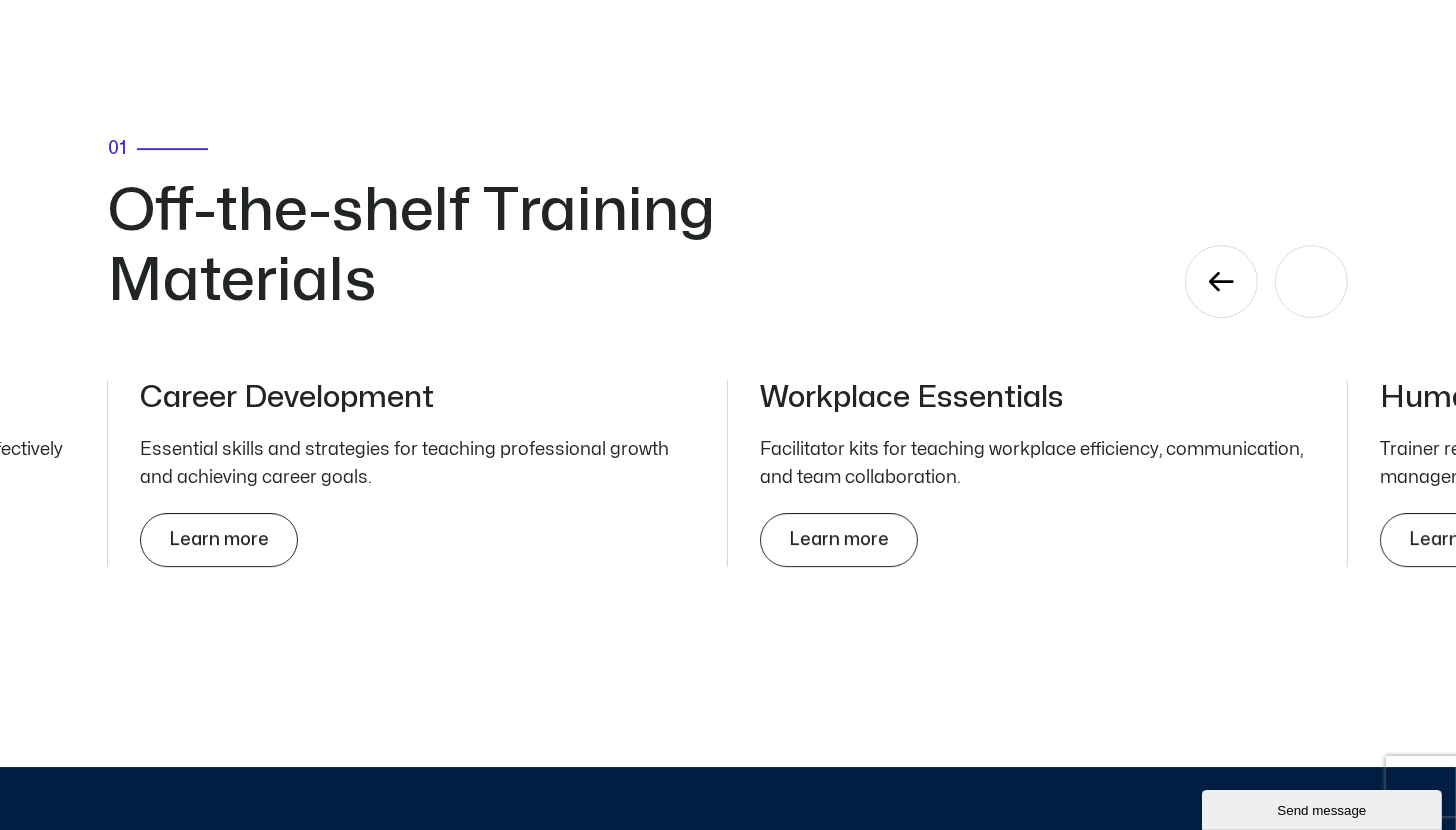 click at bounding box center (1311, 281) 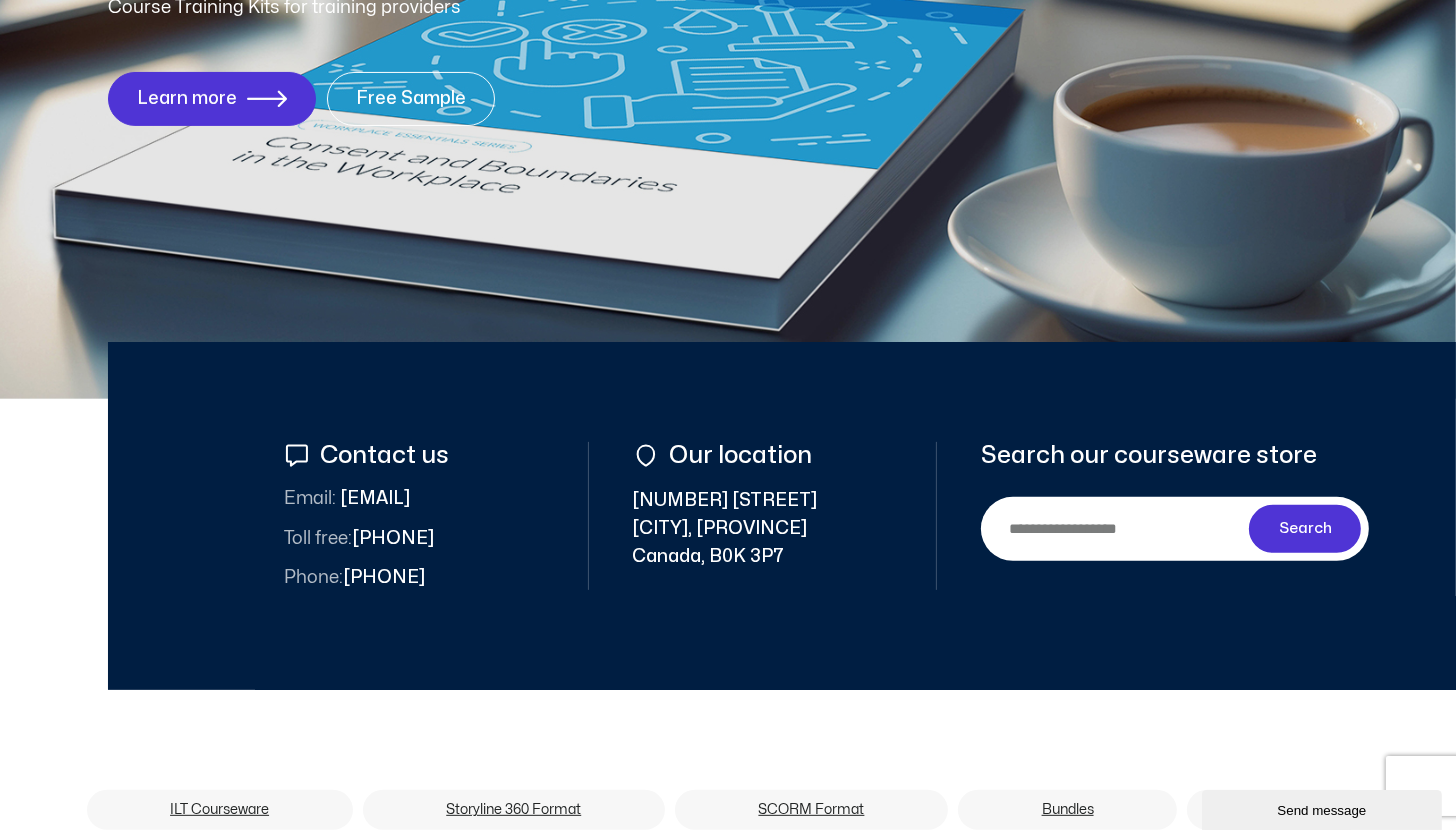 scroll, scrollTop: 514, scrollLeft: 0, axis: vertical 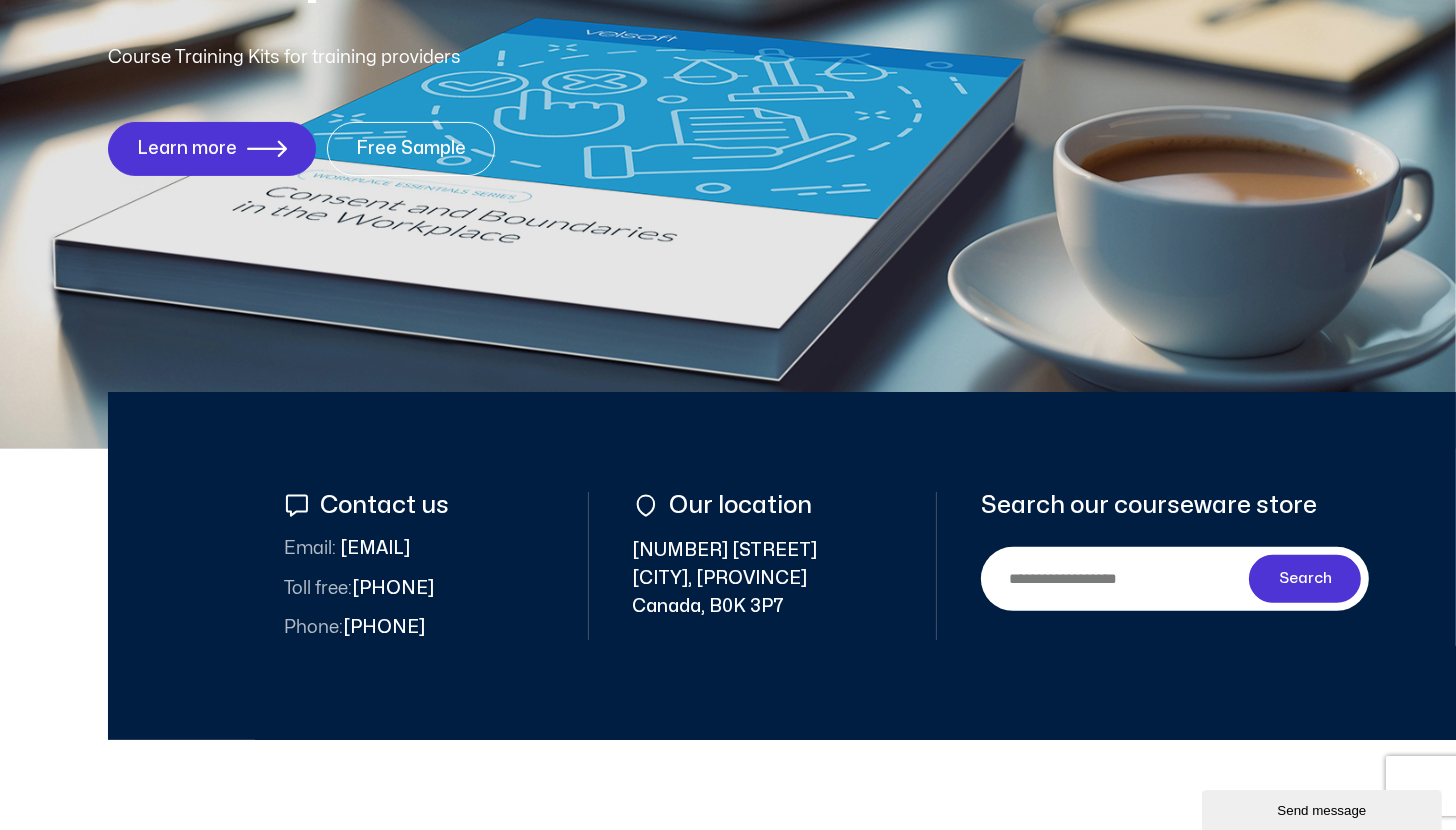 click on "Search
Search" at bounding box center [1175, 579] 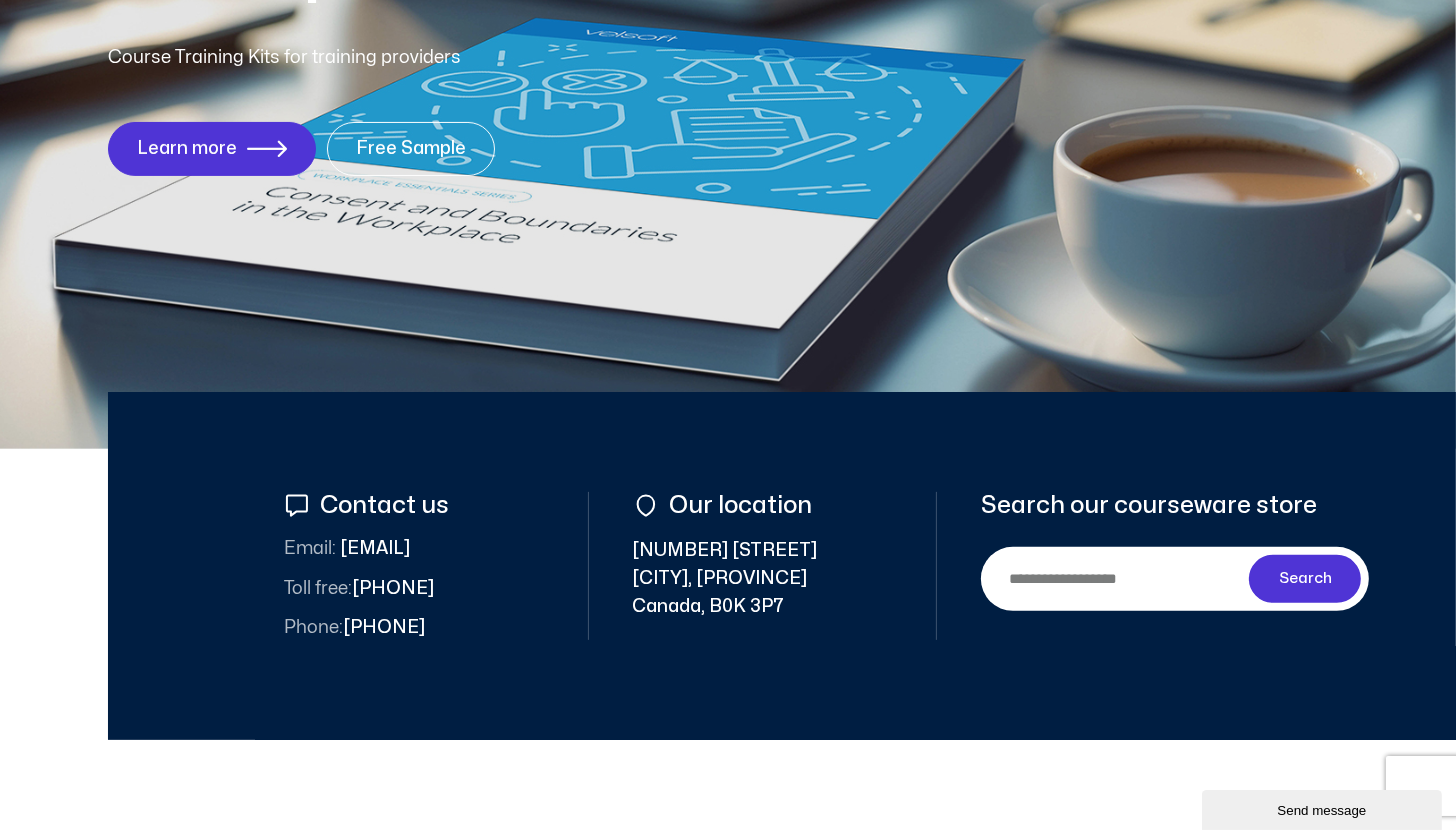 click on "Search" at bounding box center (1119, 578) 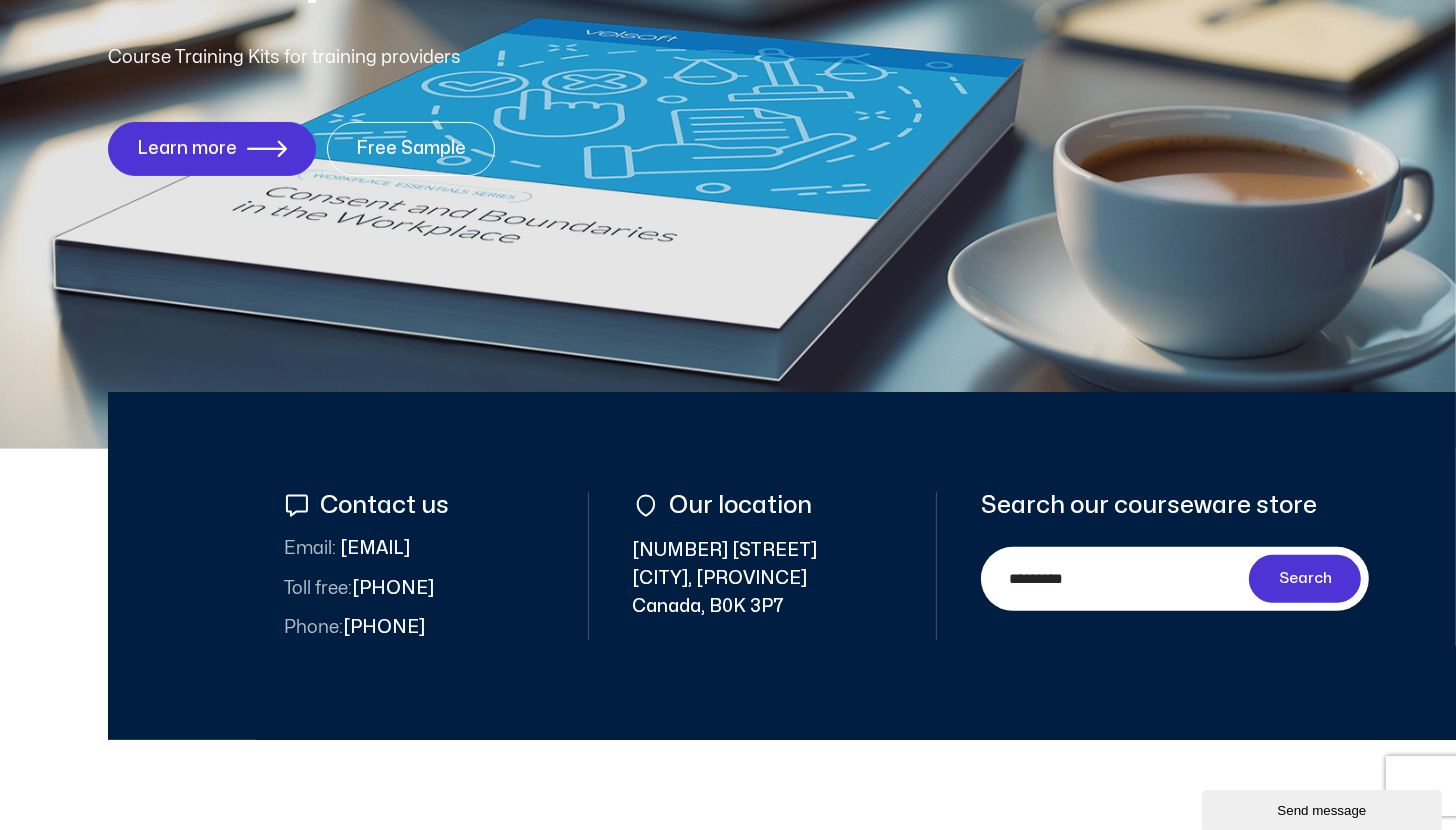 type on "*********" 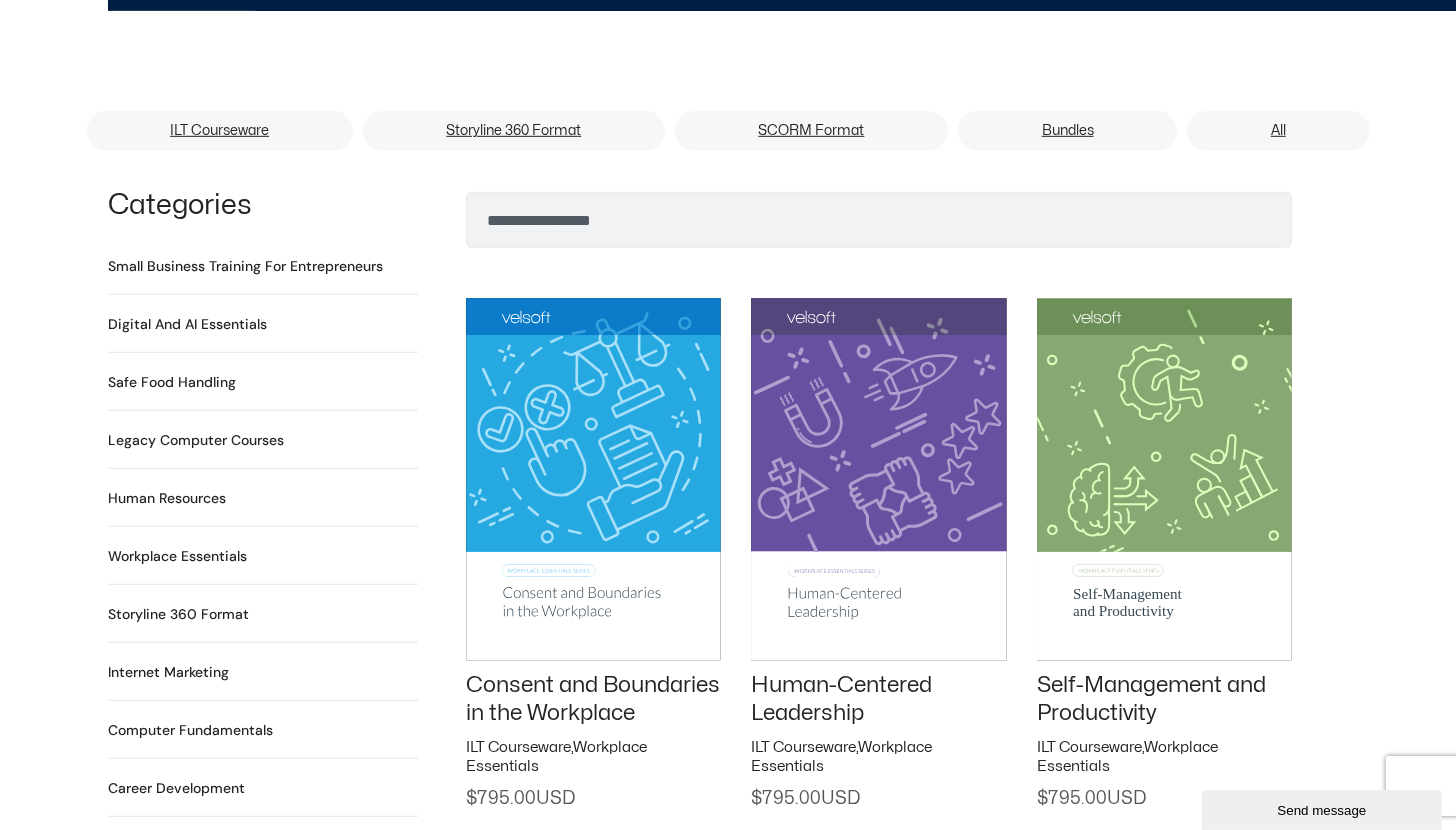 scroll, scrollTop: 1180, scrollLeft: 0, axis: vertical 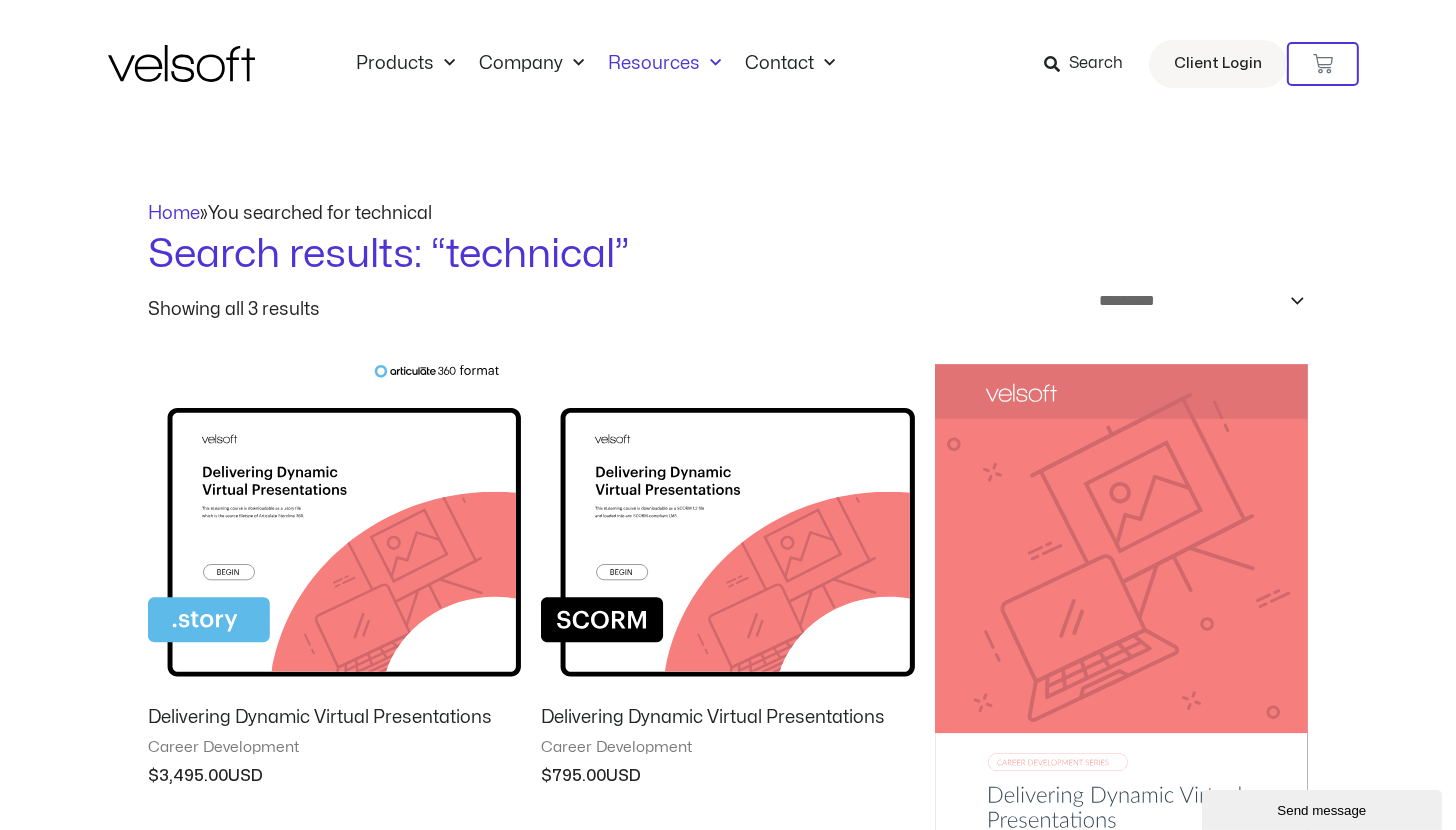 click on "Resources" 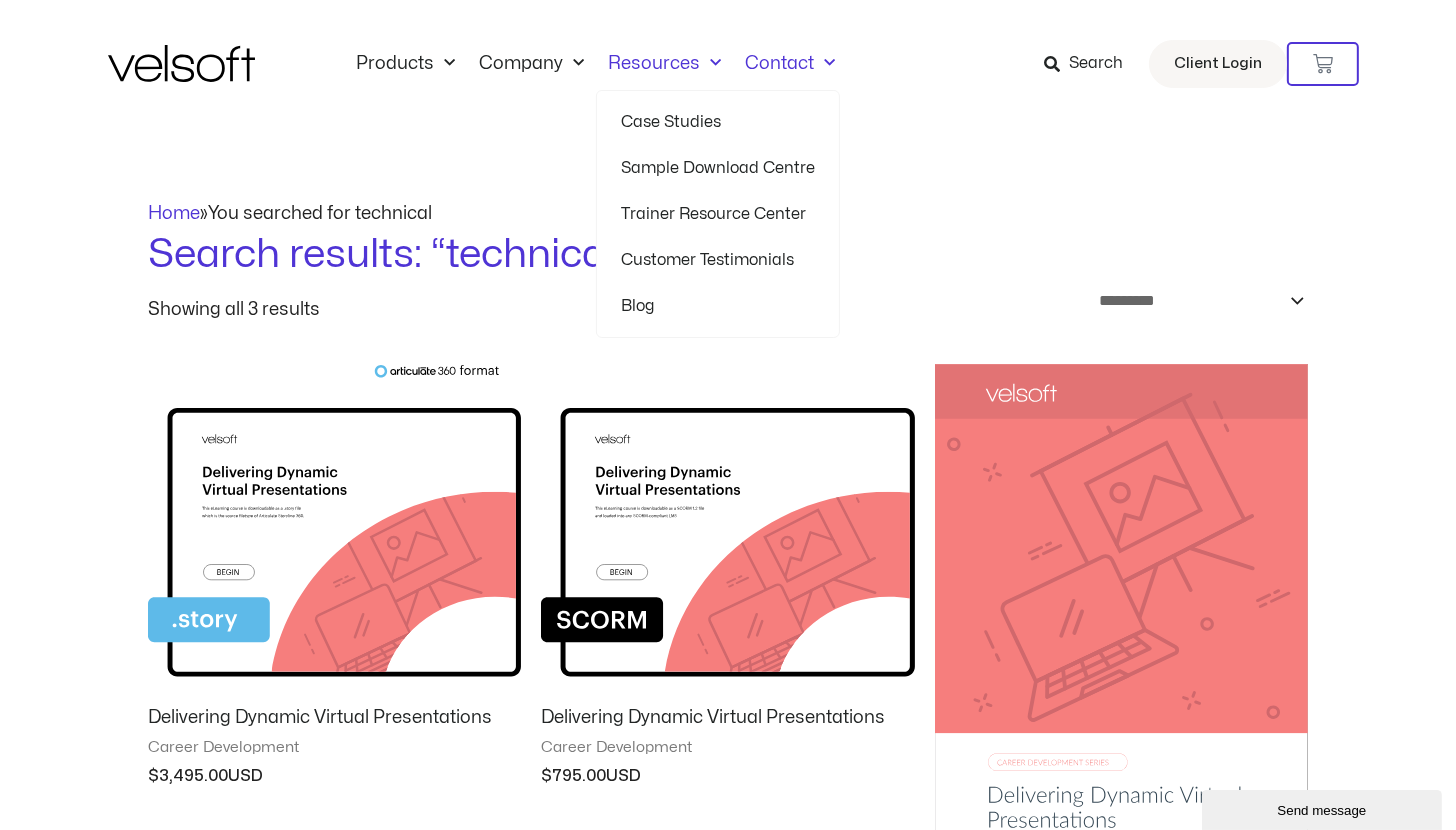 click on "Contact" 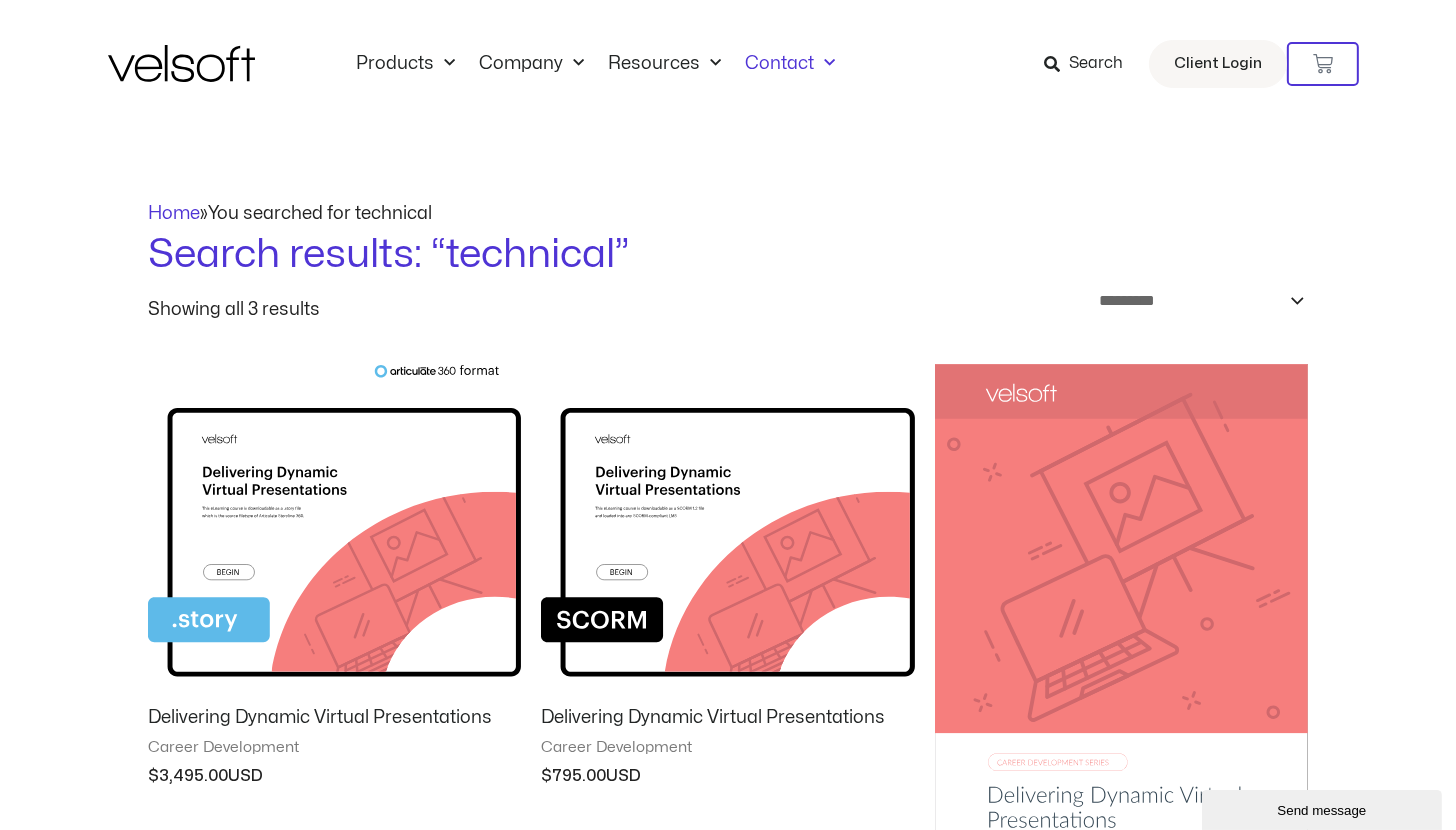 click on "Contact" 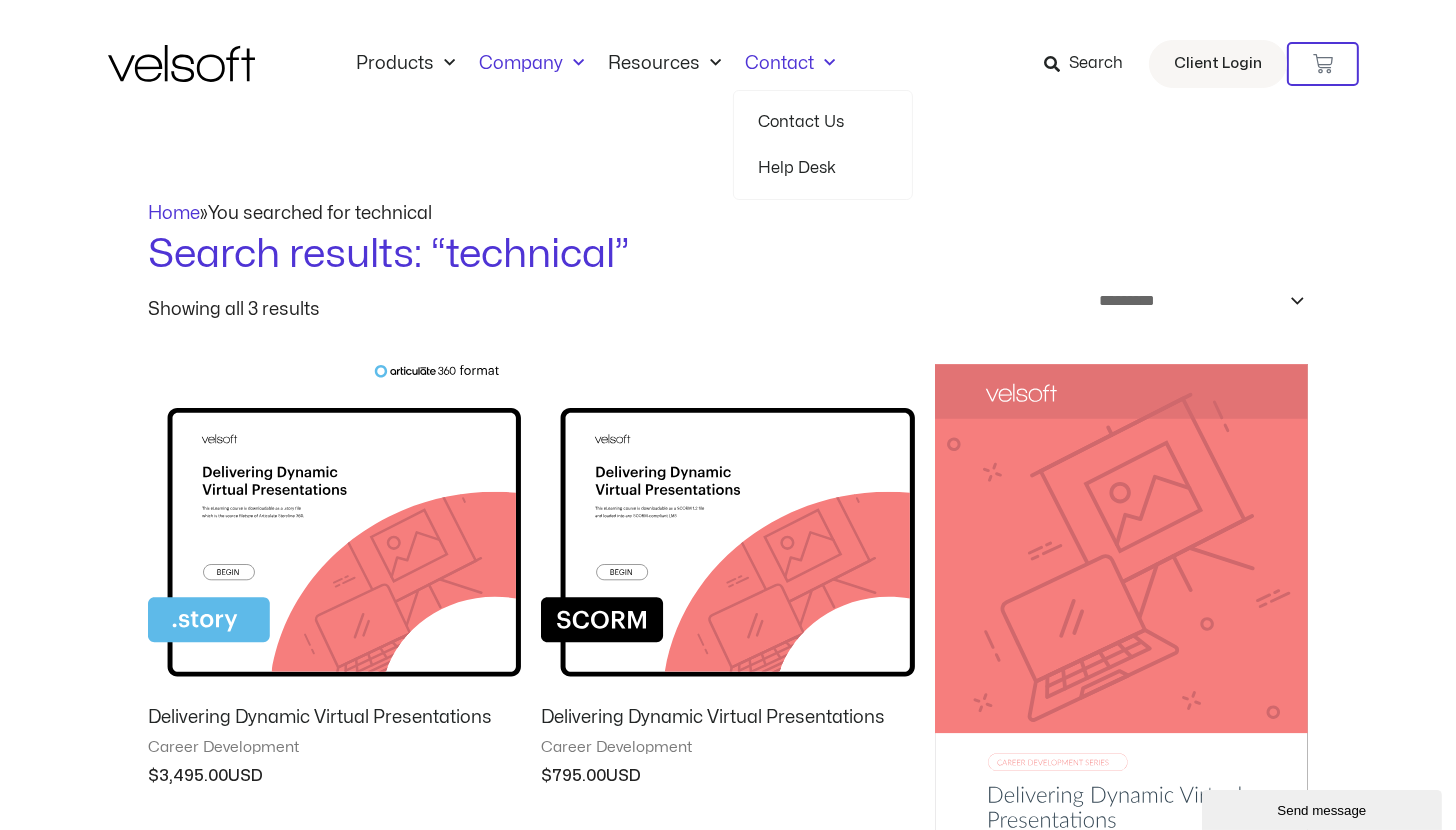click on "Company" 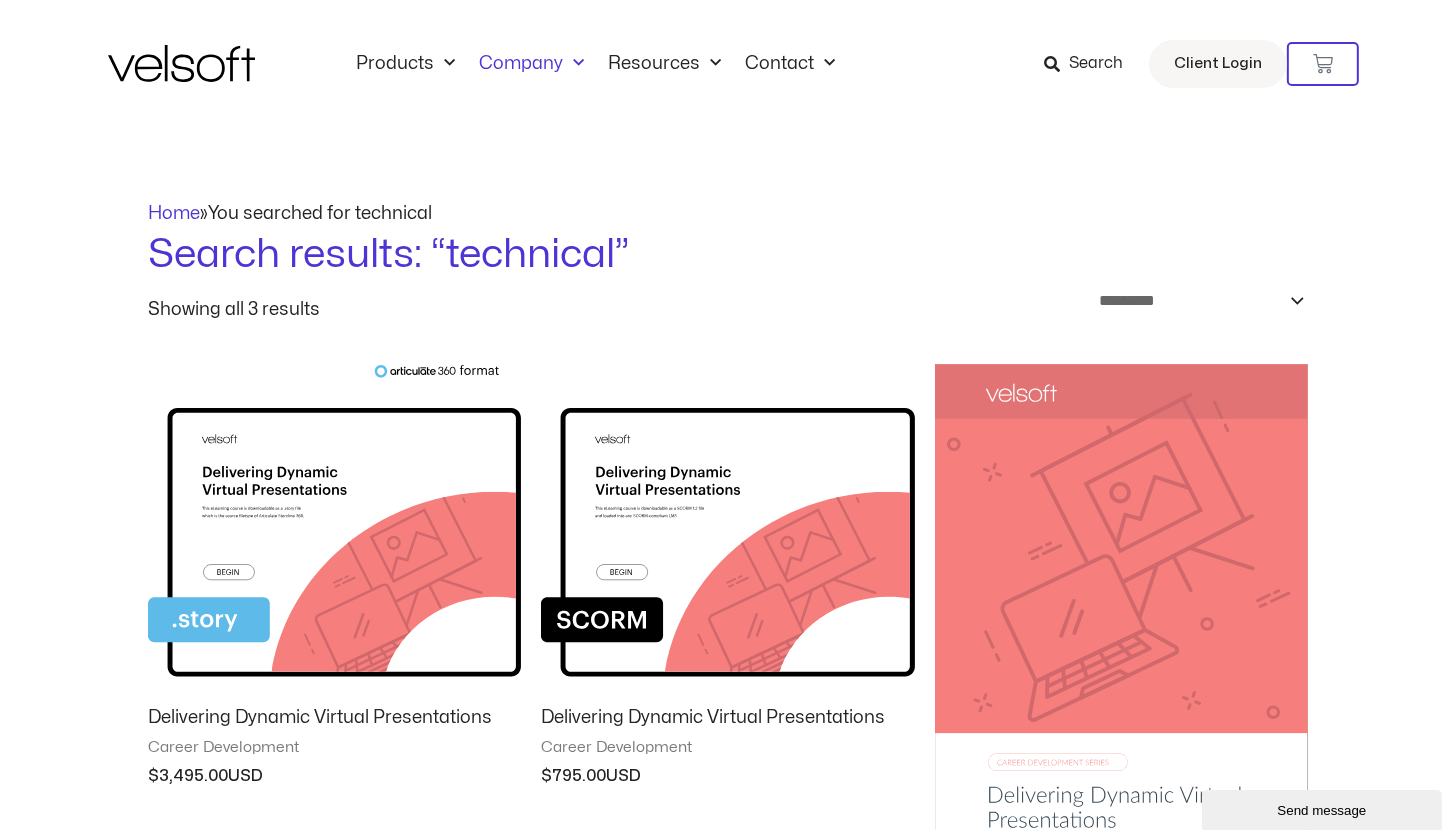 click on "Company" 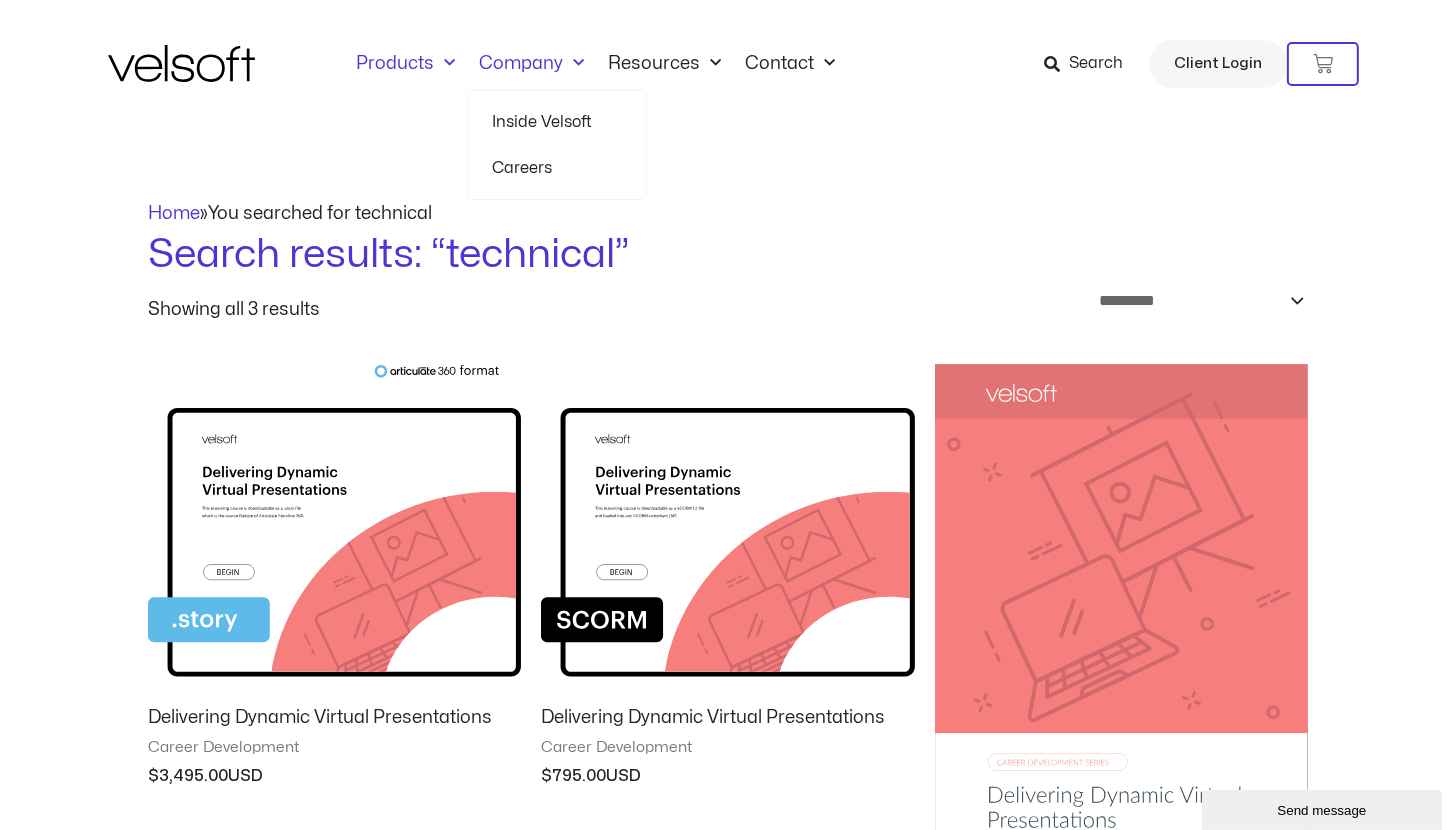 click on "Products" 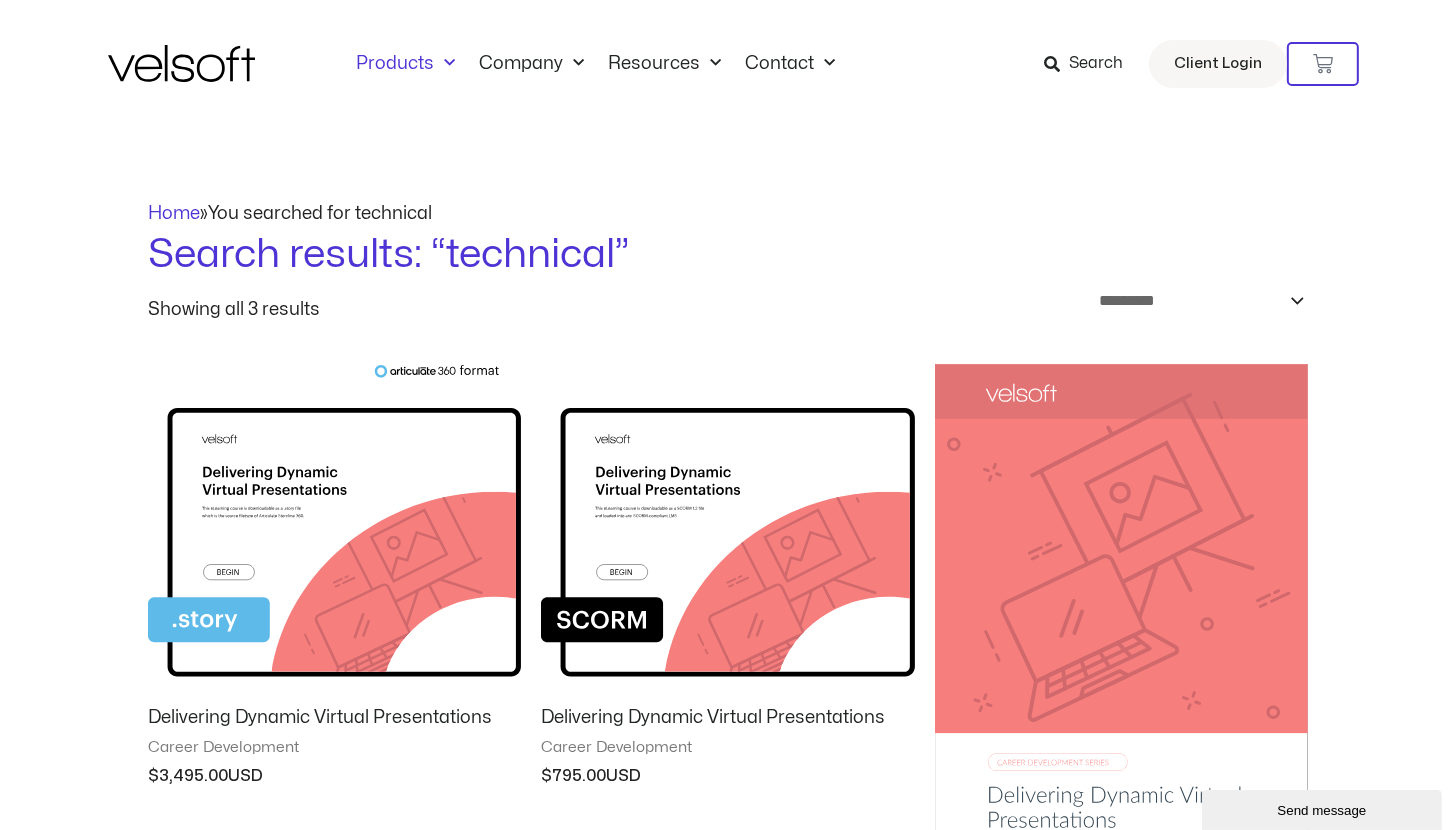 click on "Products" 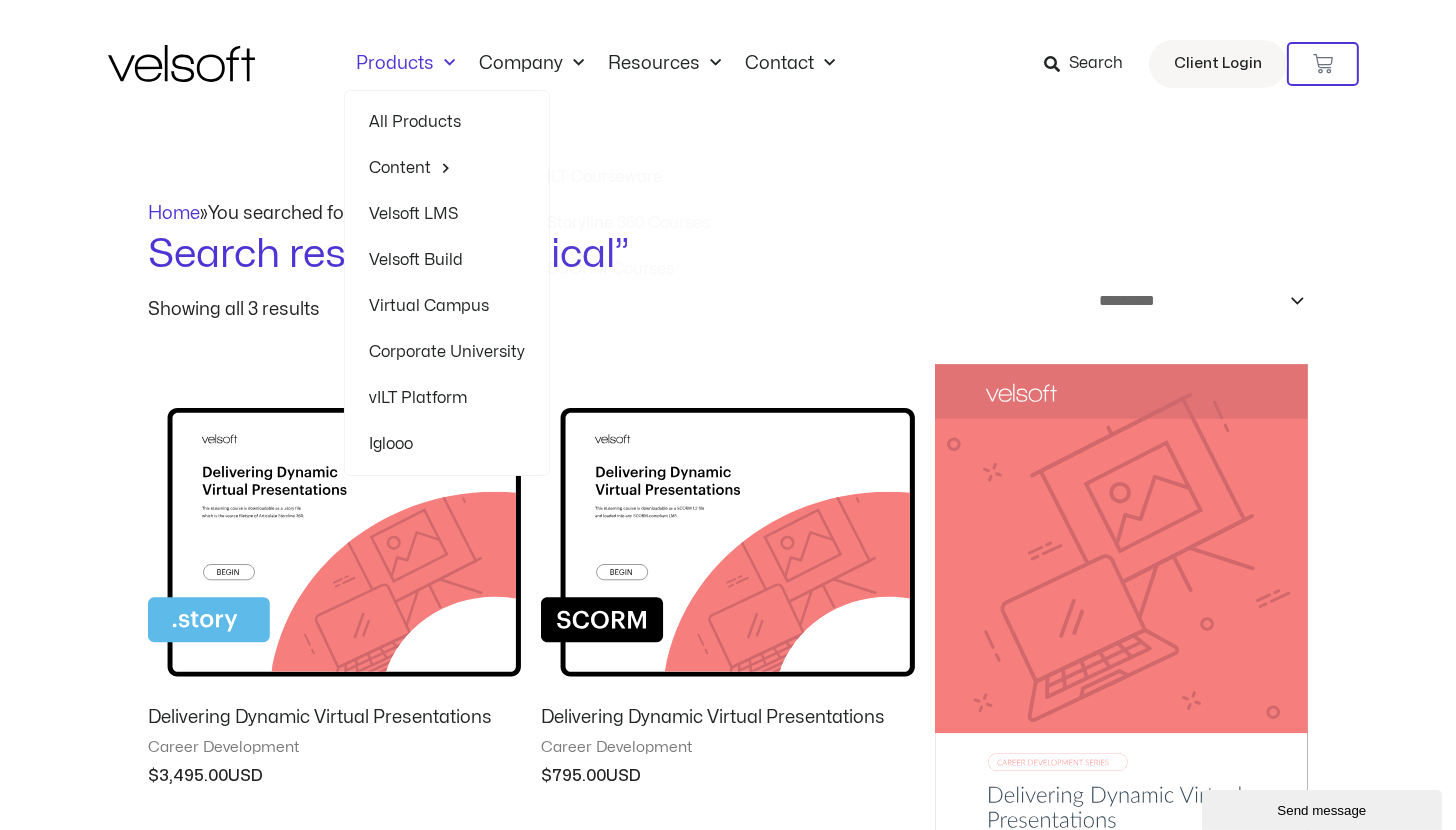 click on "Iglooo" 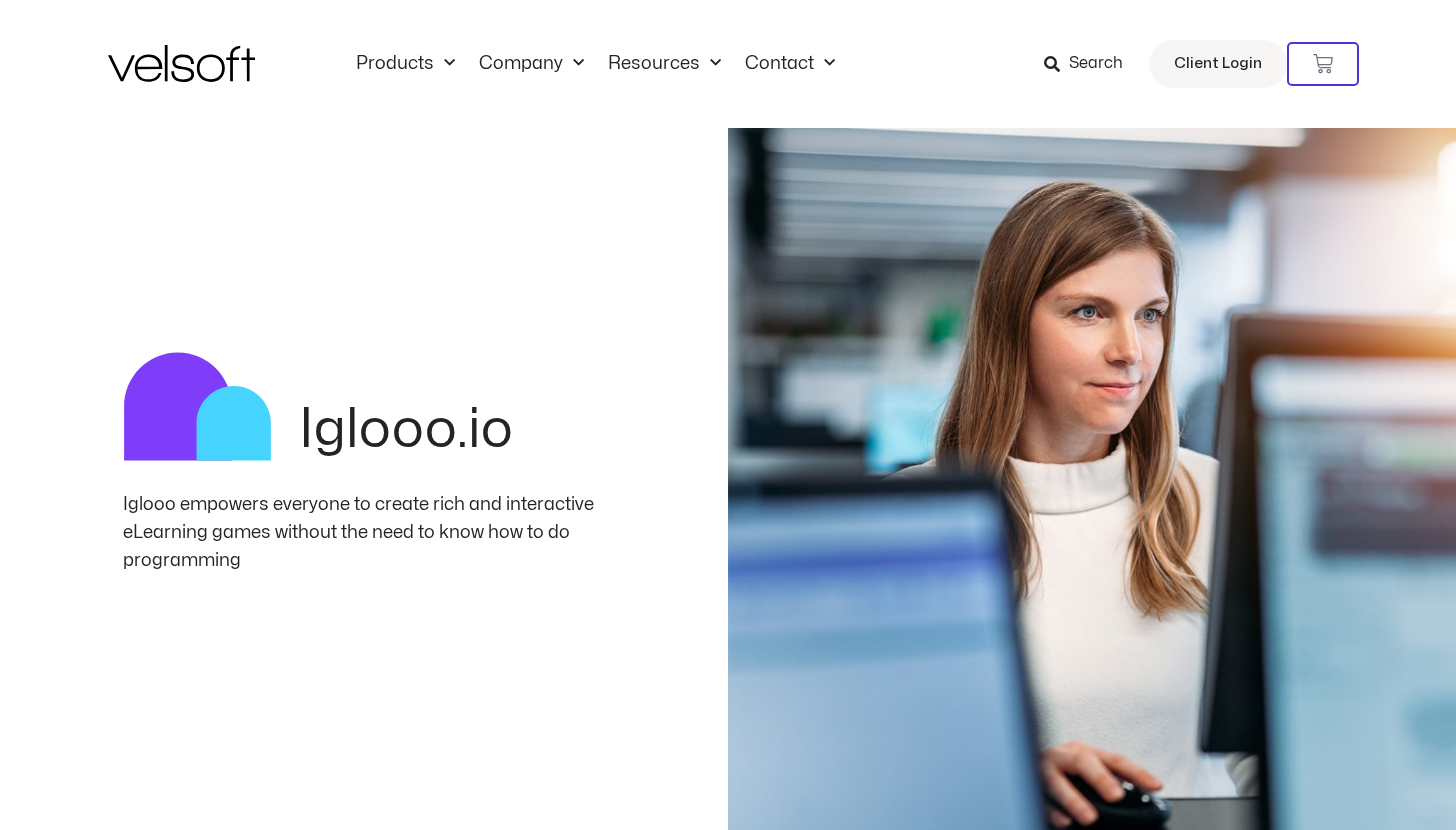 scroll, scrollTop: 0, scrollLeft: 0, axis: both 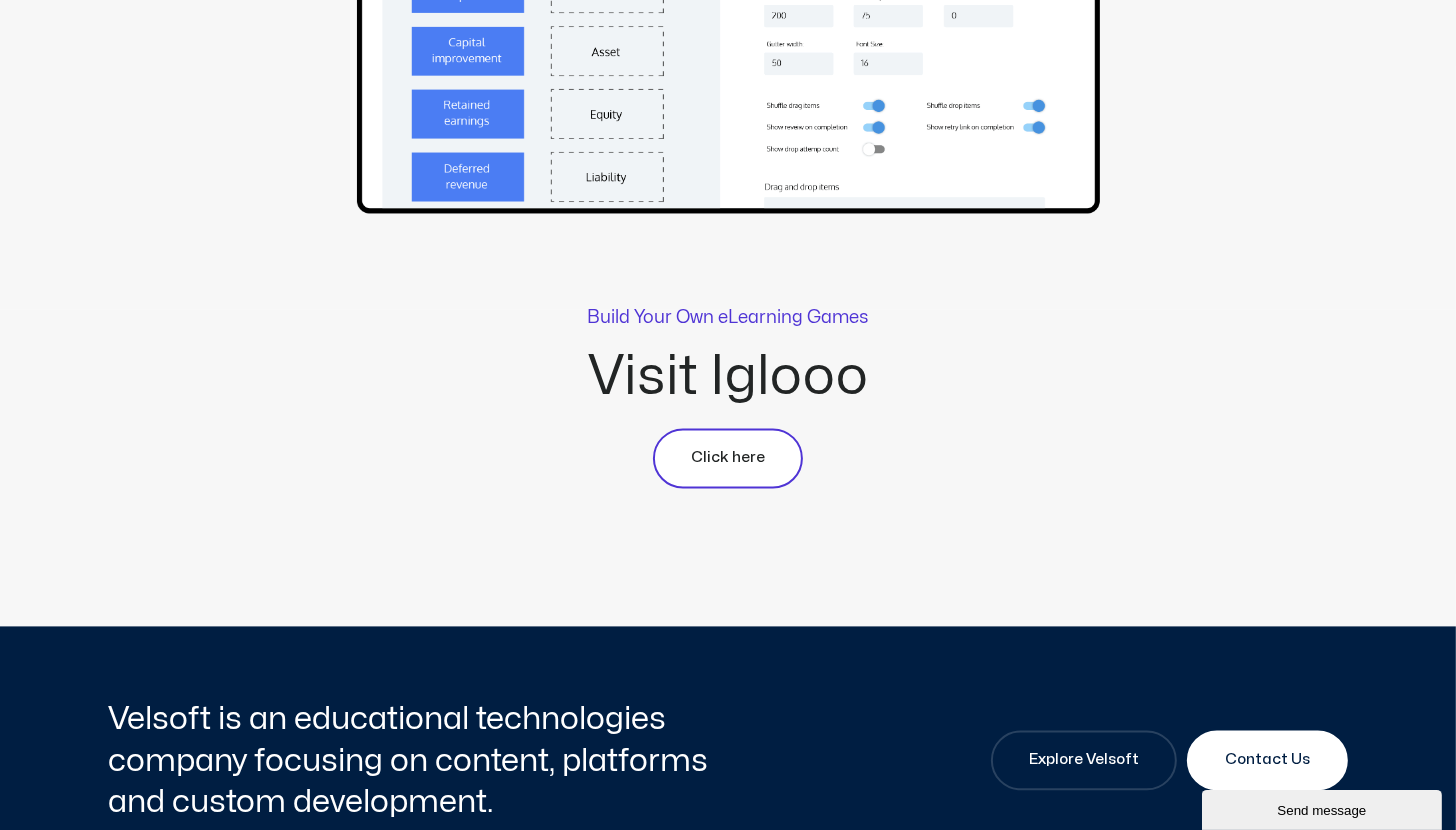 click on "Click here" at bounding box center [728, 458] 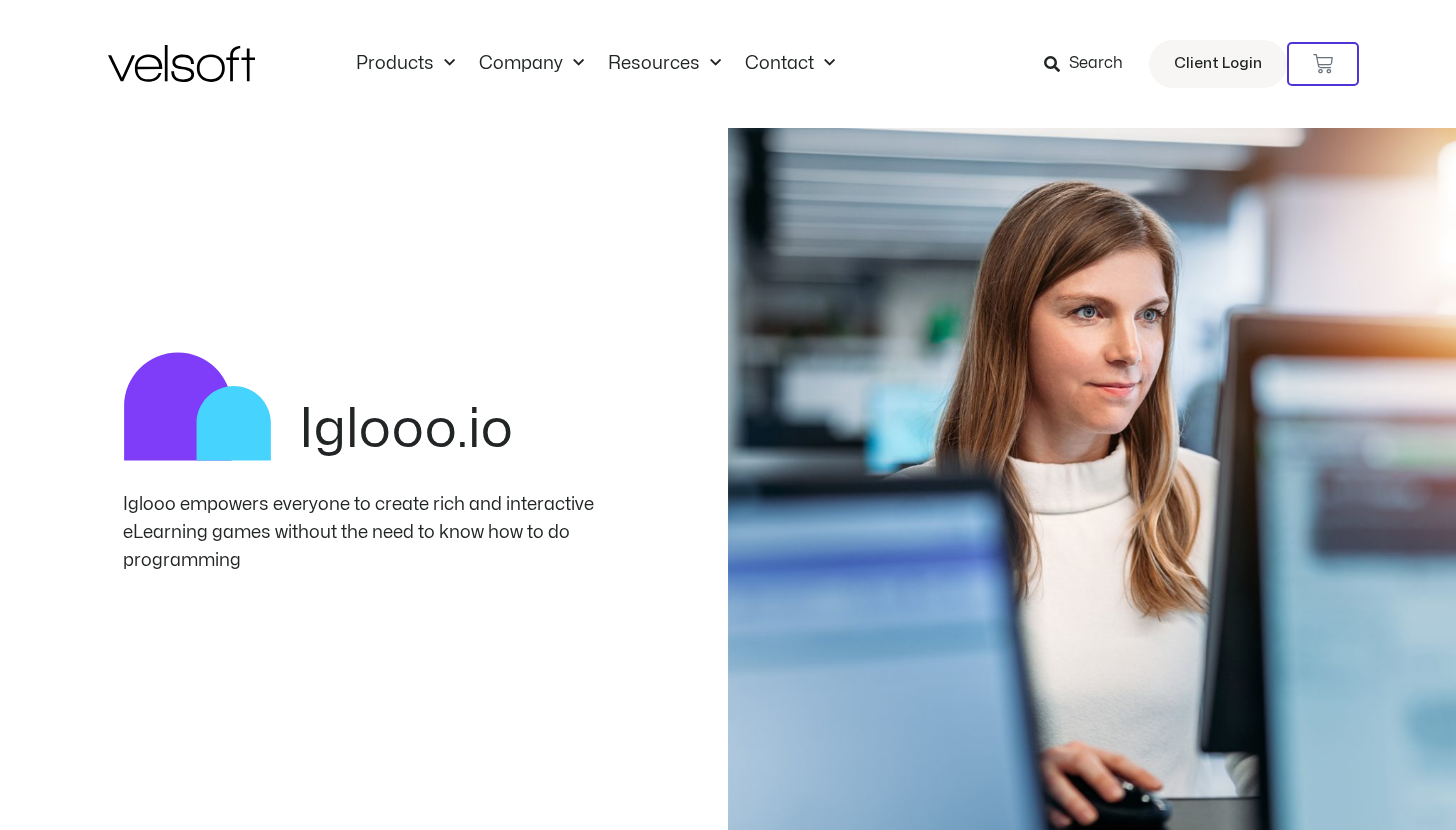 scroll, scrollTop: 0, scrollLeft: 0, axis: both 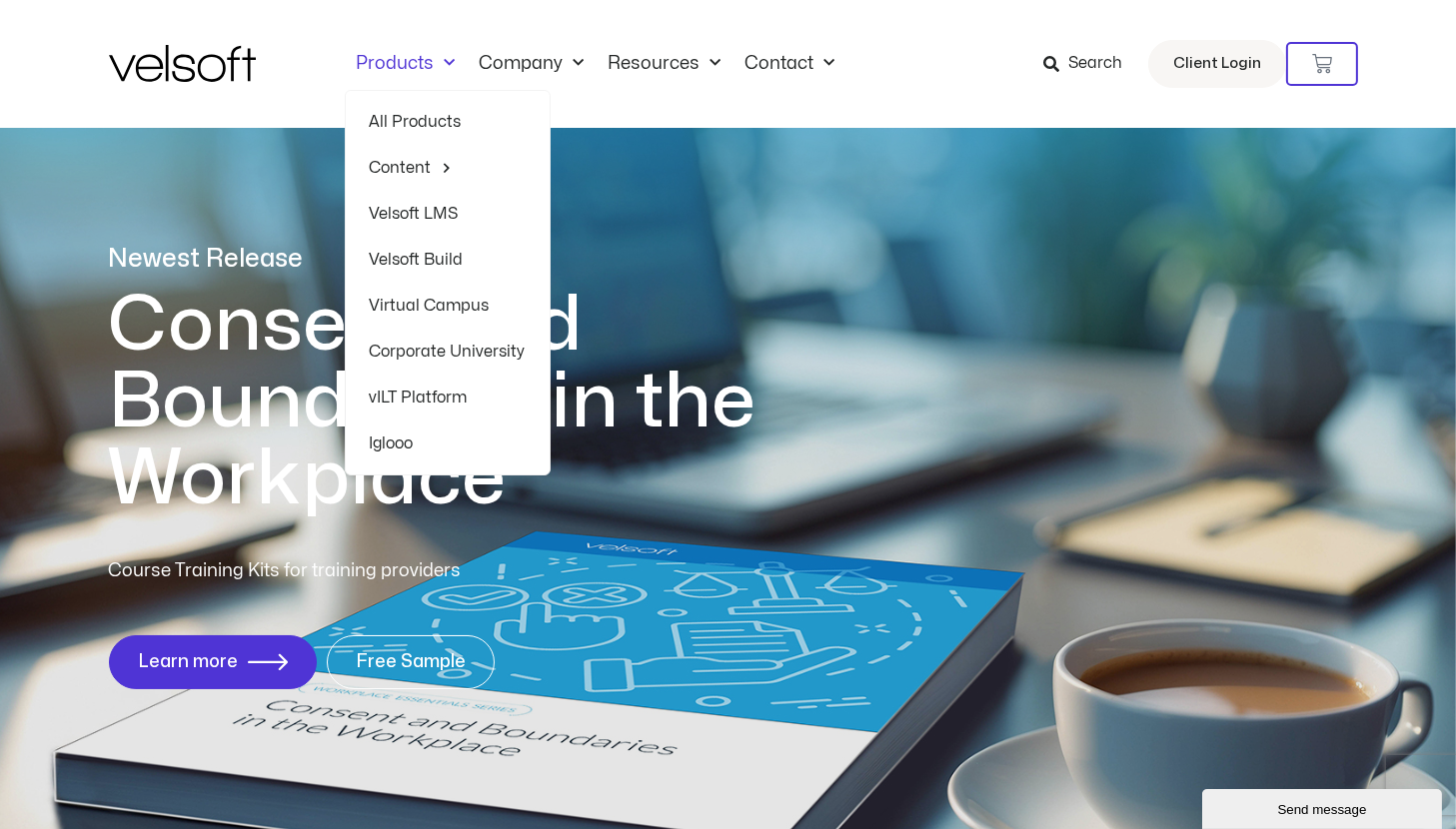 click on "Products" 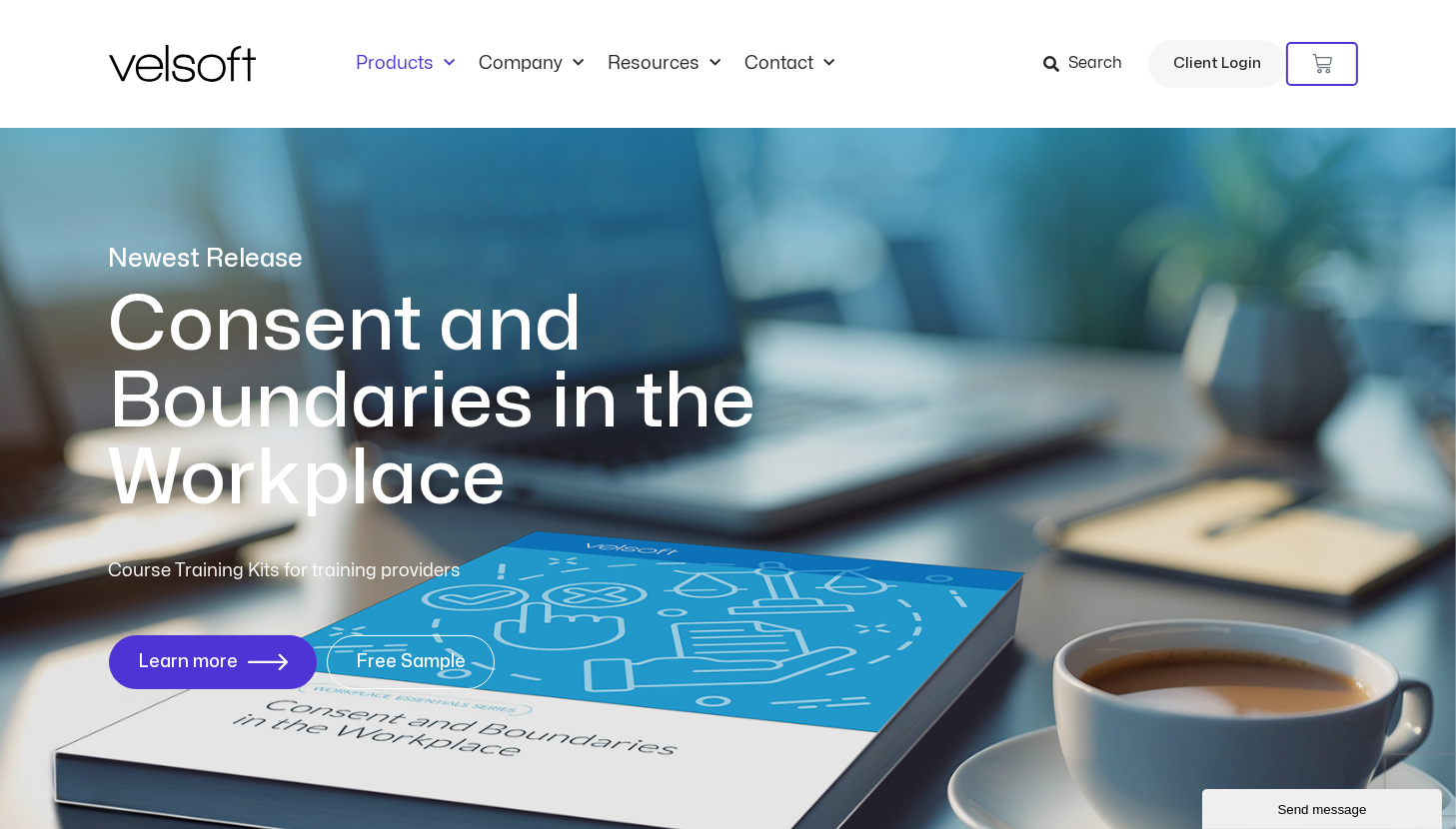 click on "Products" 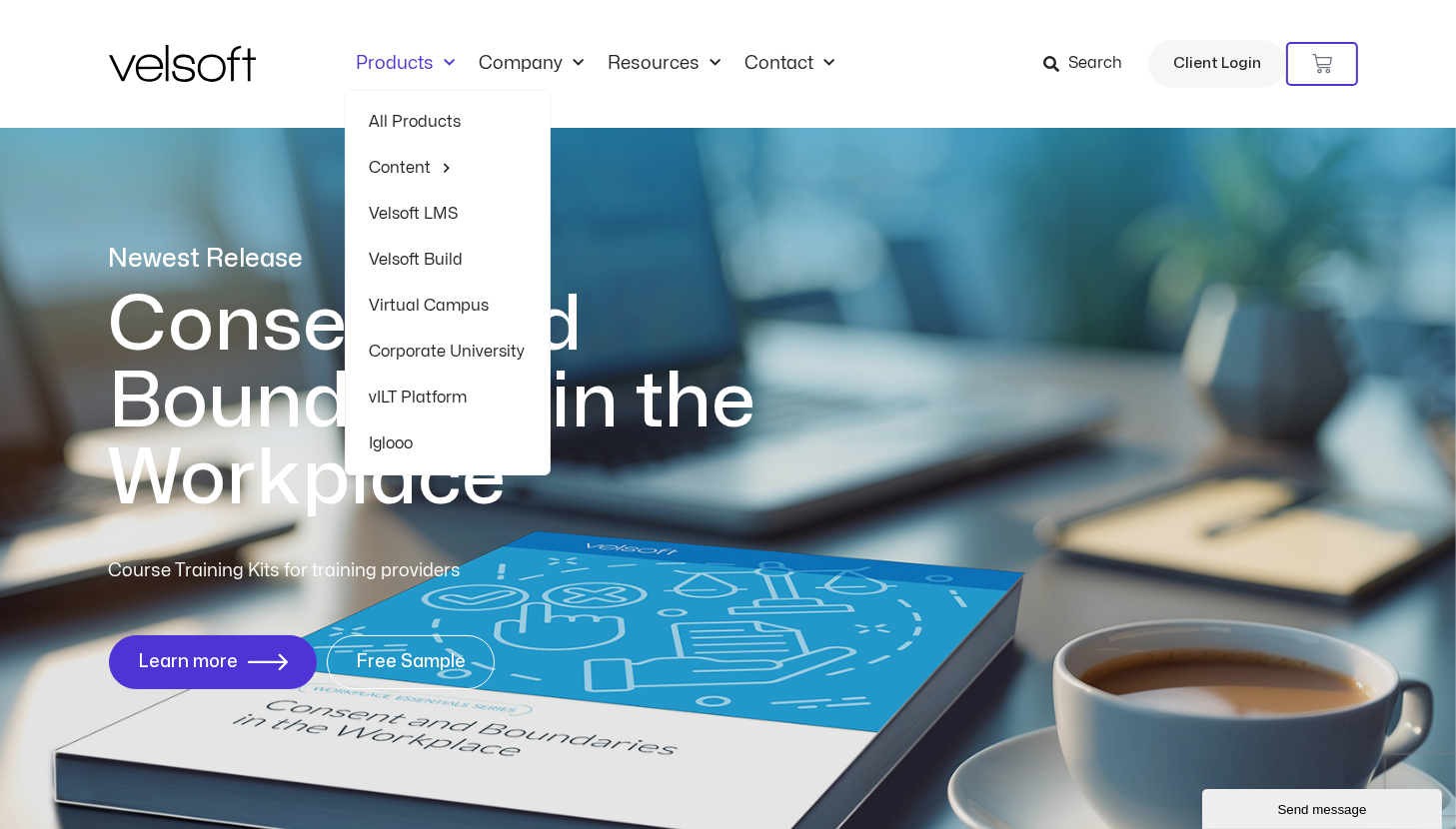 click on "Content" 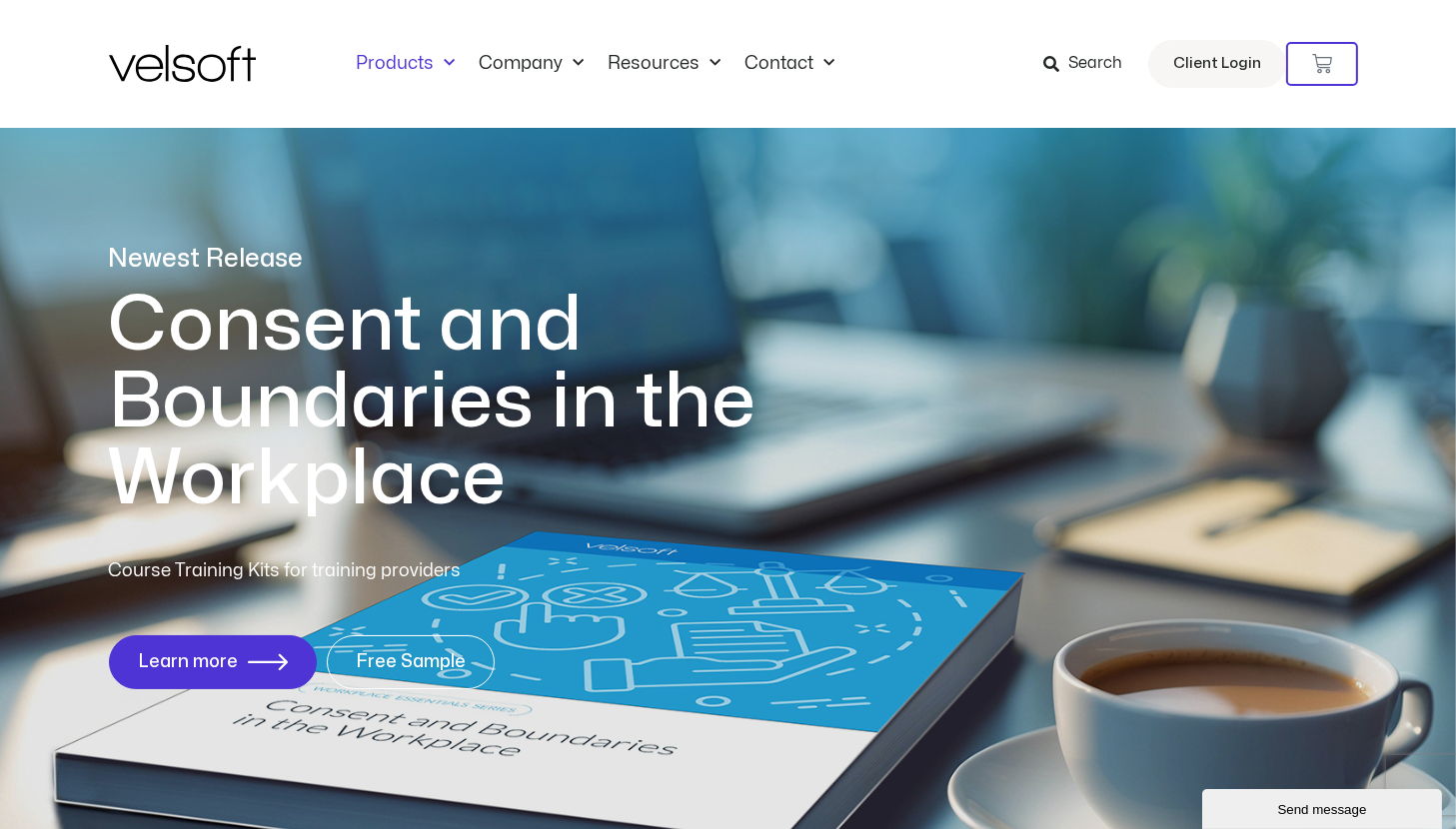 click on "Products" 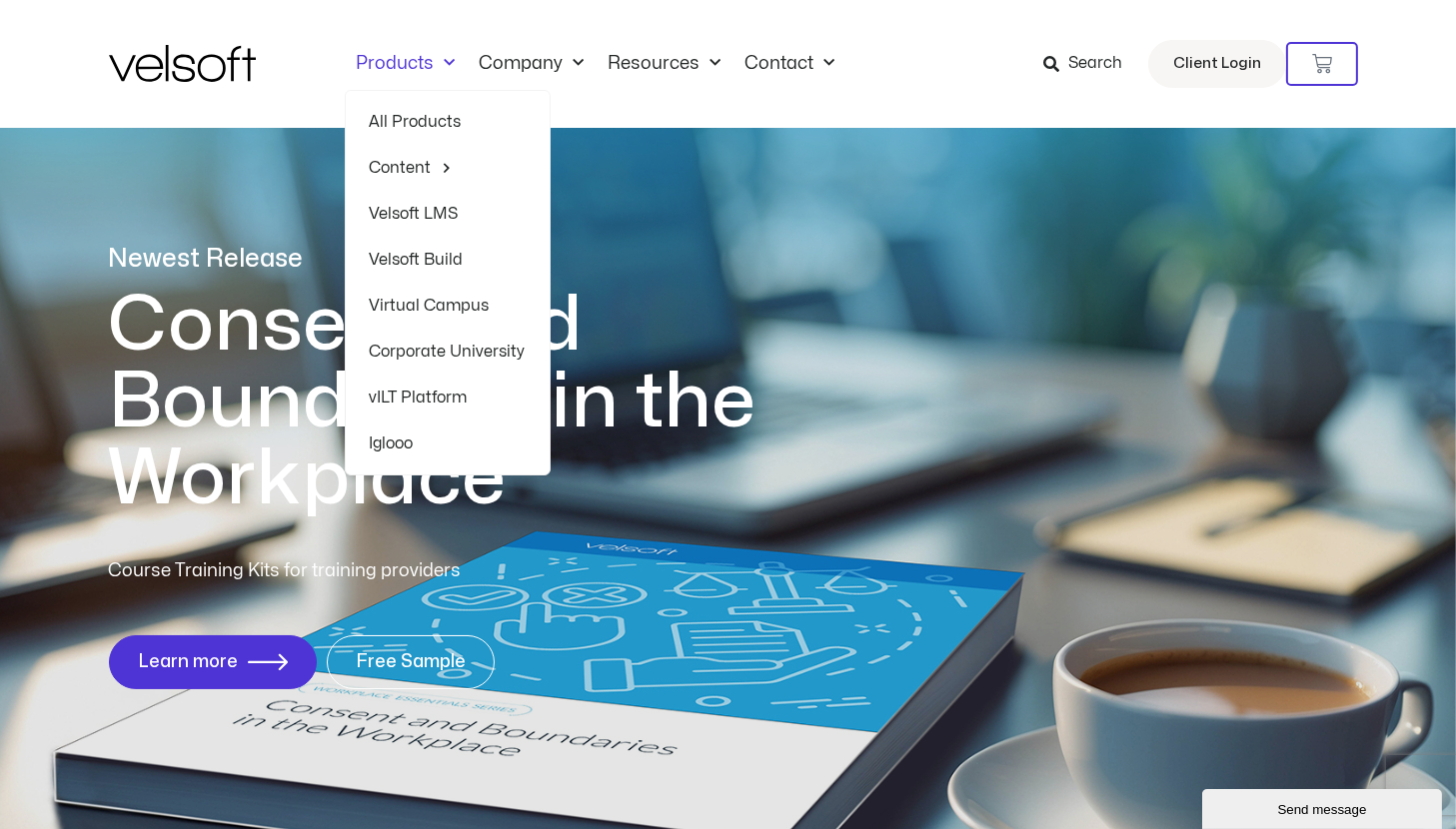 click on "All Products" 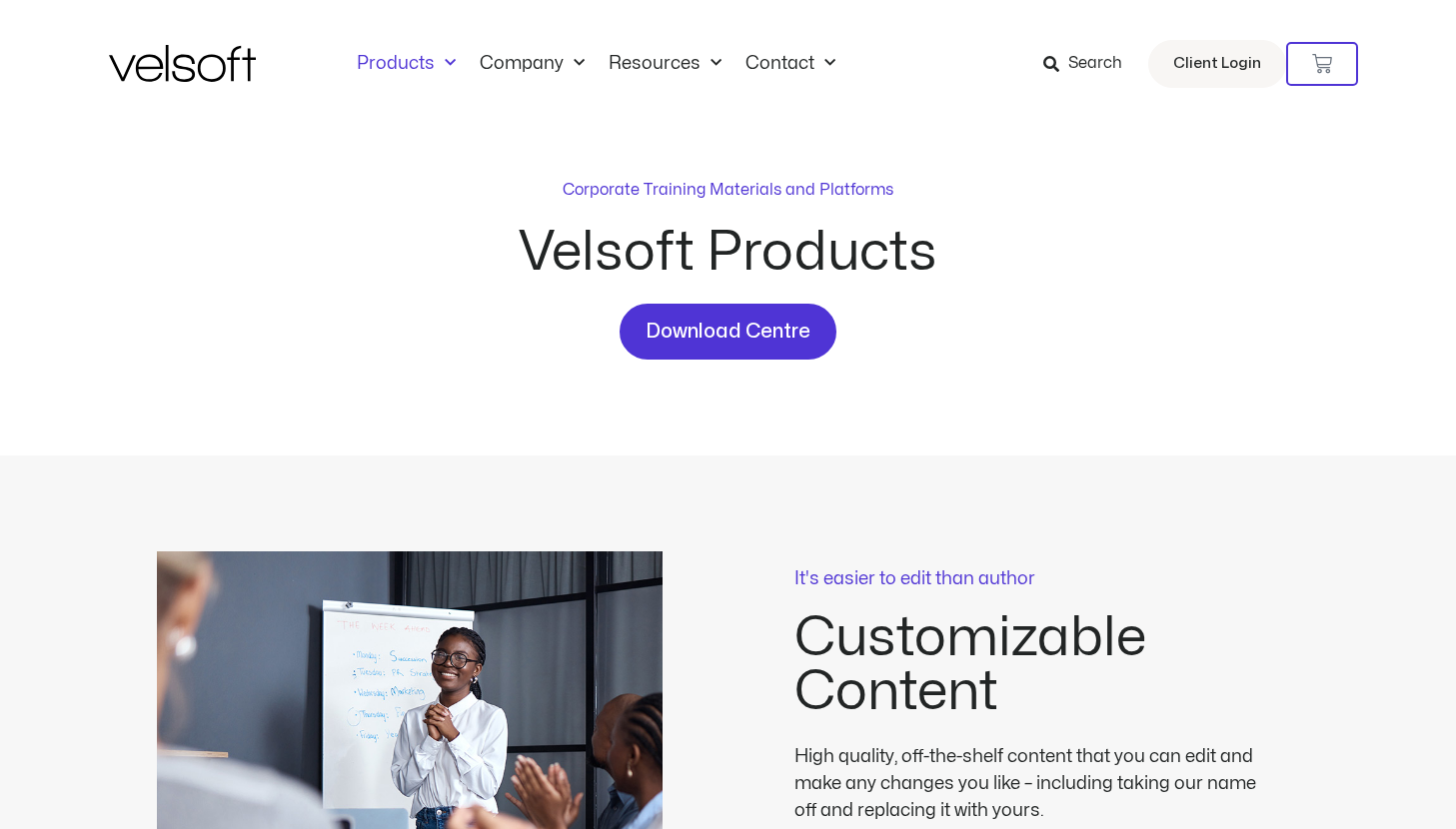 scroll, scrollTop: 0, scrollLeft: 0, axis: both 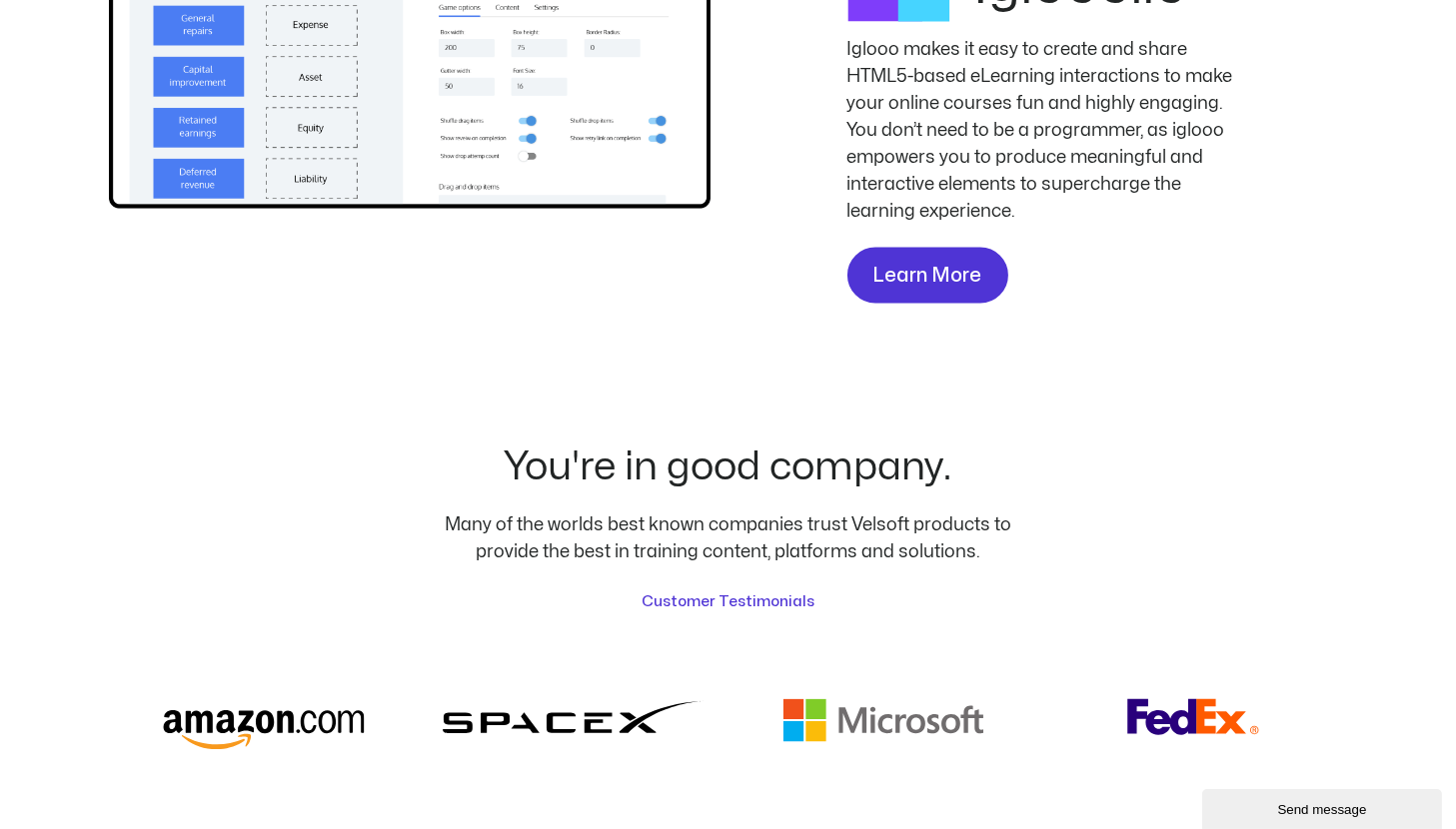 click on "Customer Testimonials" at bounding box center (728, 603) 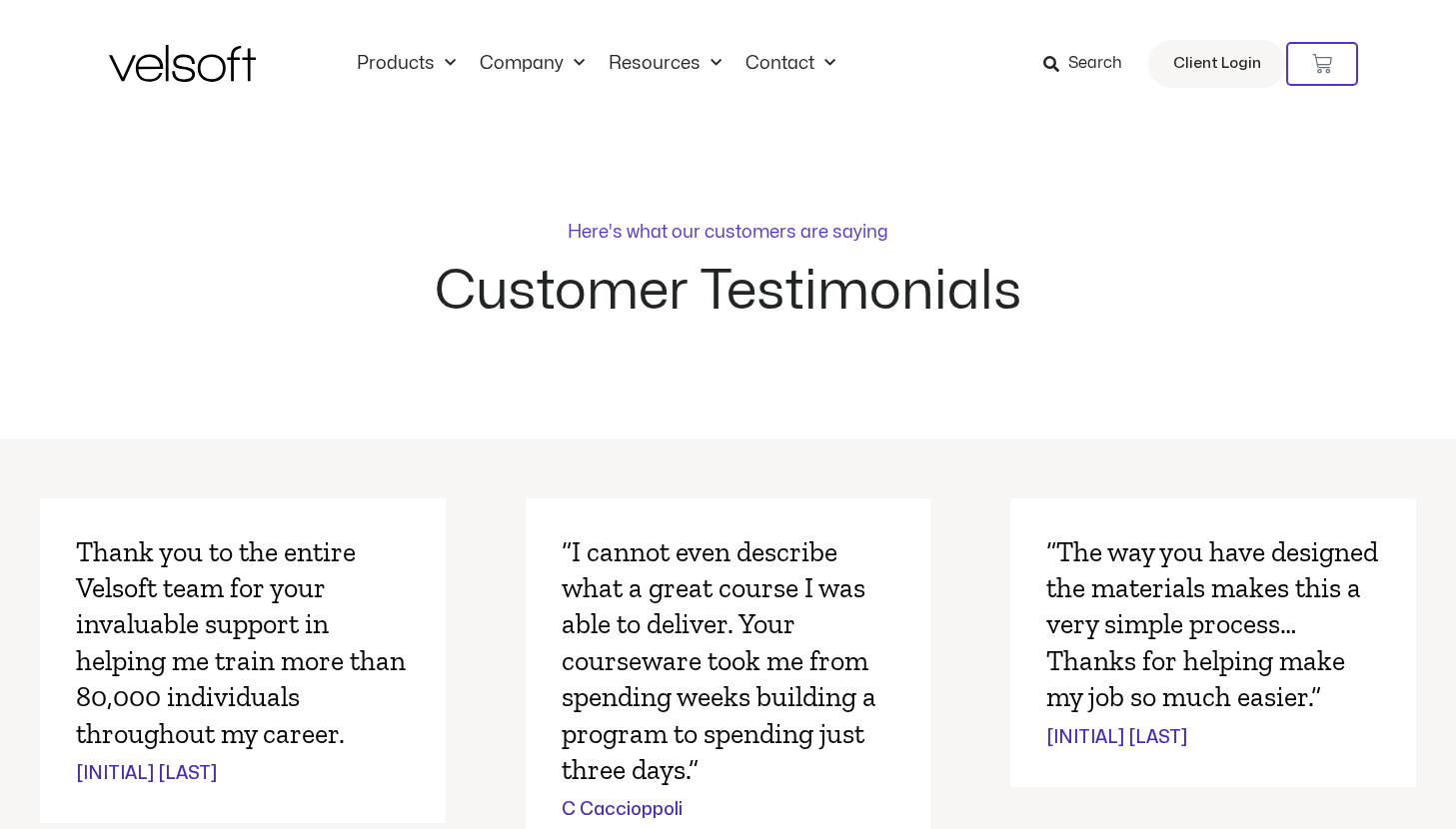 scroll, scrollTop: 0, scrollLeft: 0, axis: both 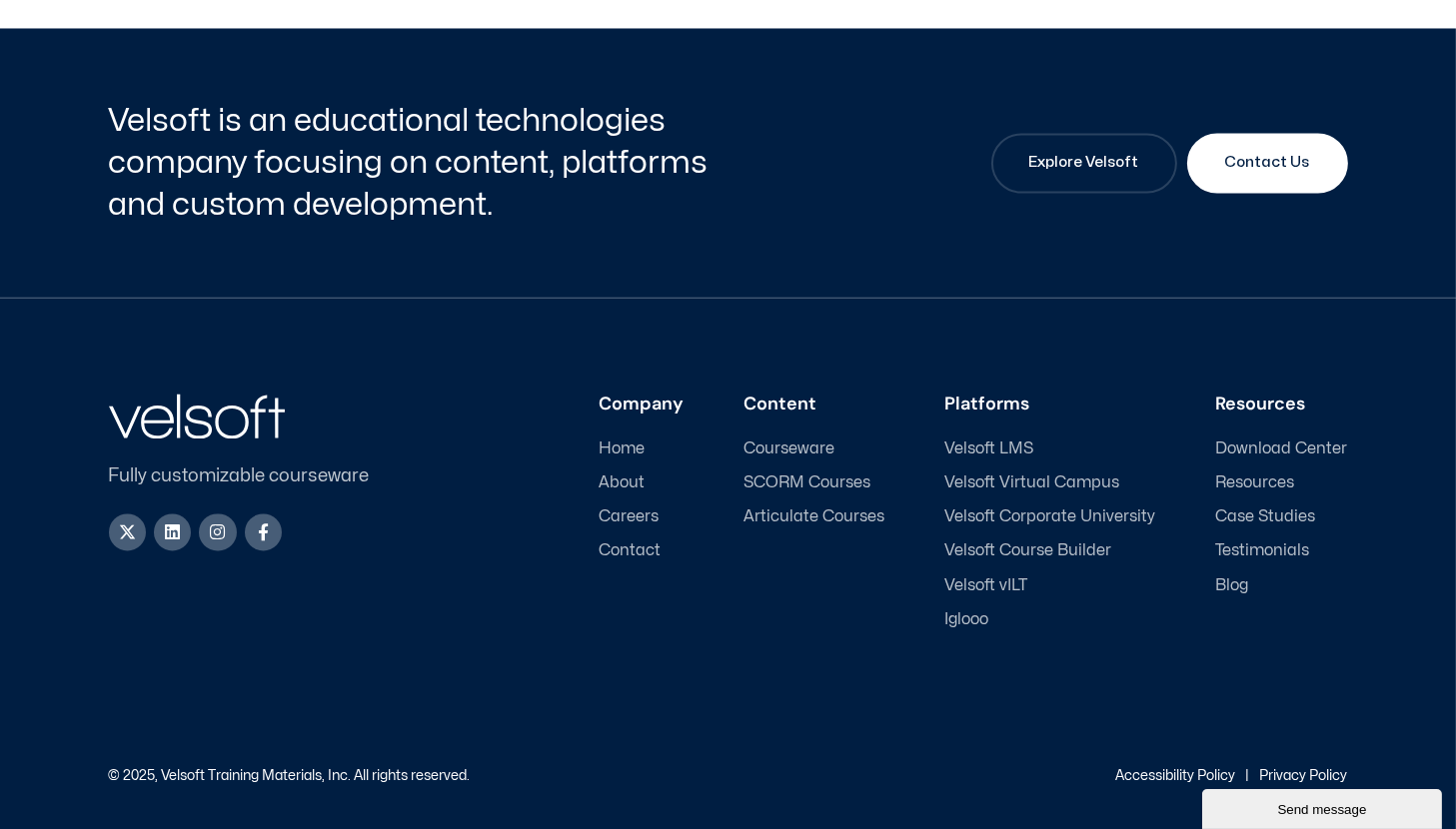 click on "Fully customizable courseware
X-twitter
Linkedin
Instagram
Facebook-f
Company
Home
About
Careers
Contact
Content
Courseware
SCORM Courses
|" at bounding box center (728, 564) 